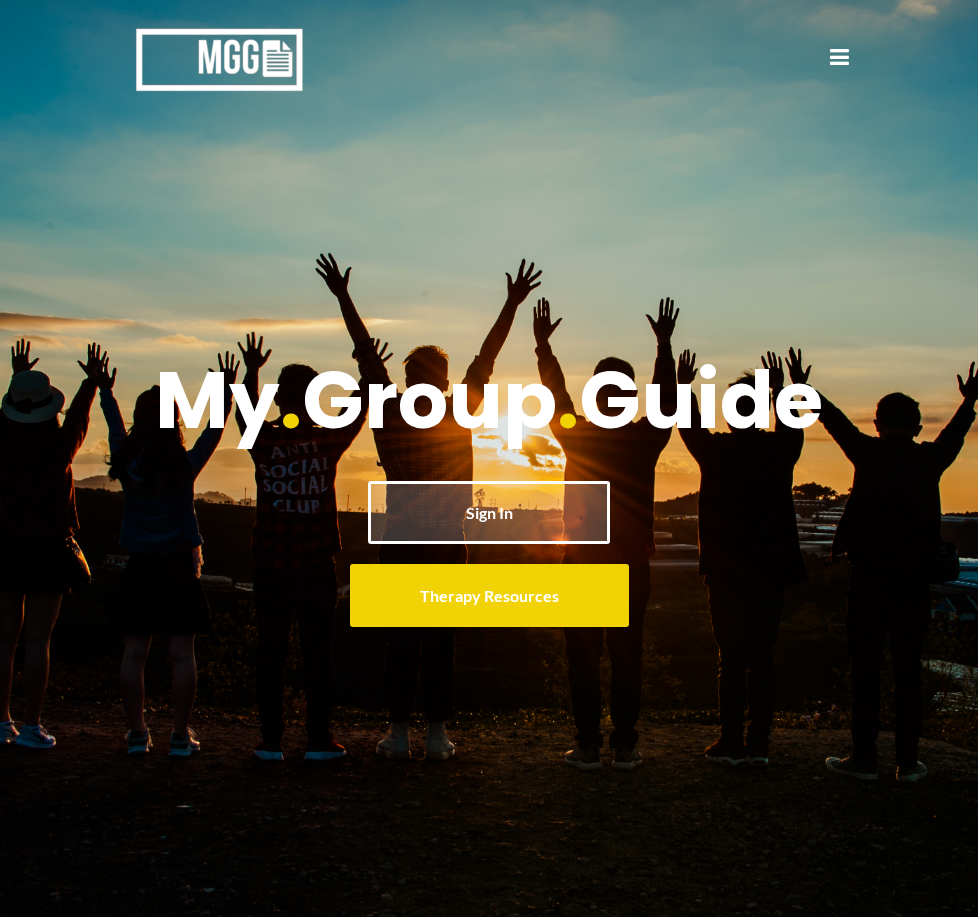 scroll, scrollTop: 0, scrollLeft: 0, axis: both 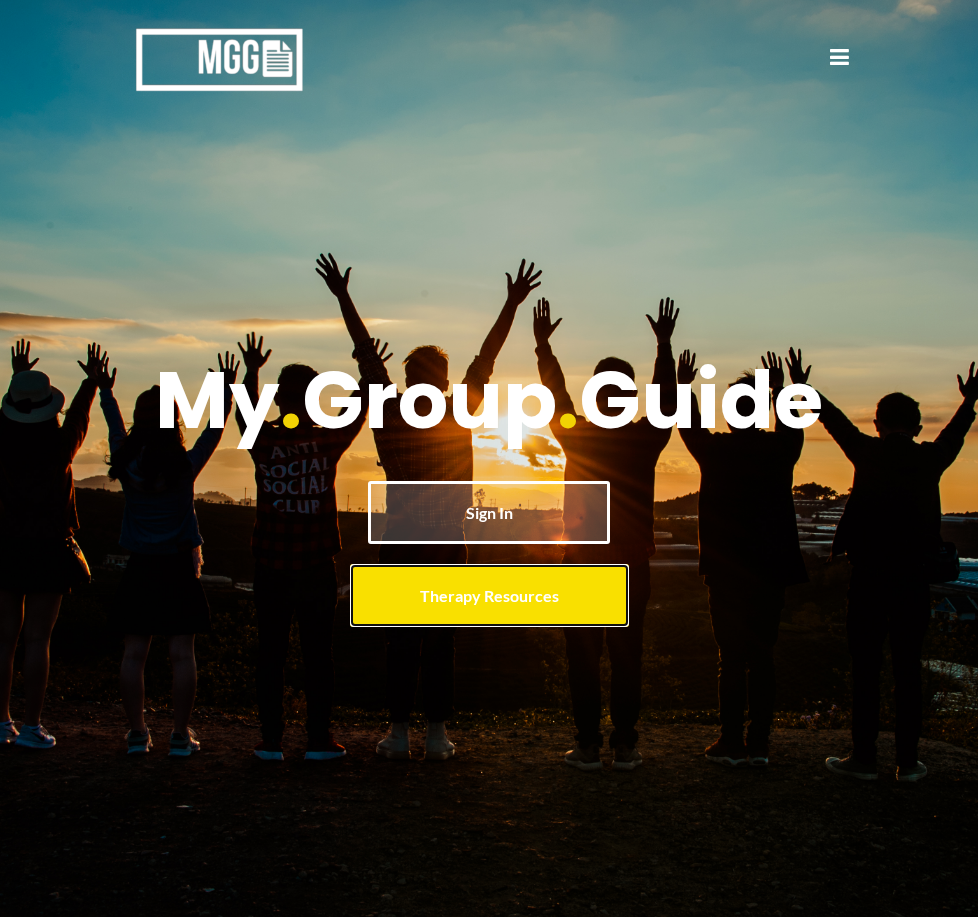 click on "Therapy Resources" at bounding box center (489, 595) 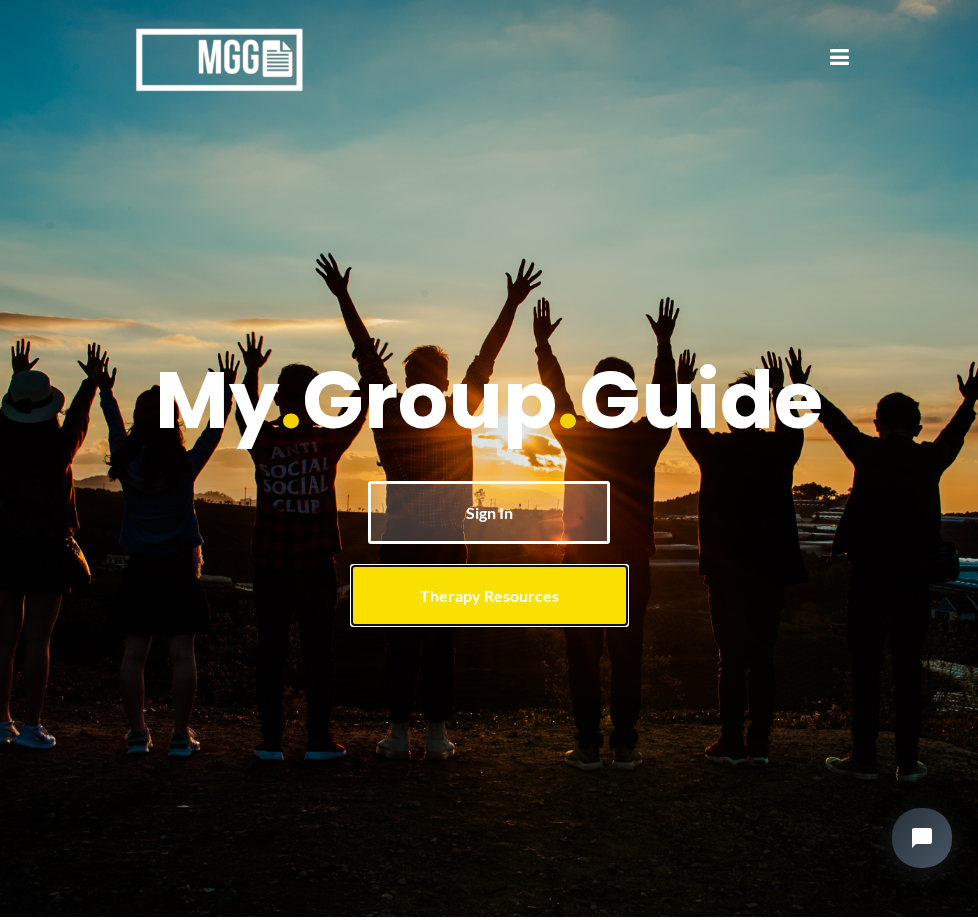 scroll, scrollTop: 0, scrollLeft: 0, axis: both 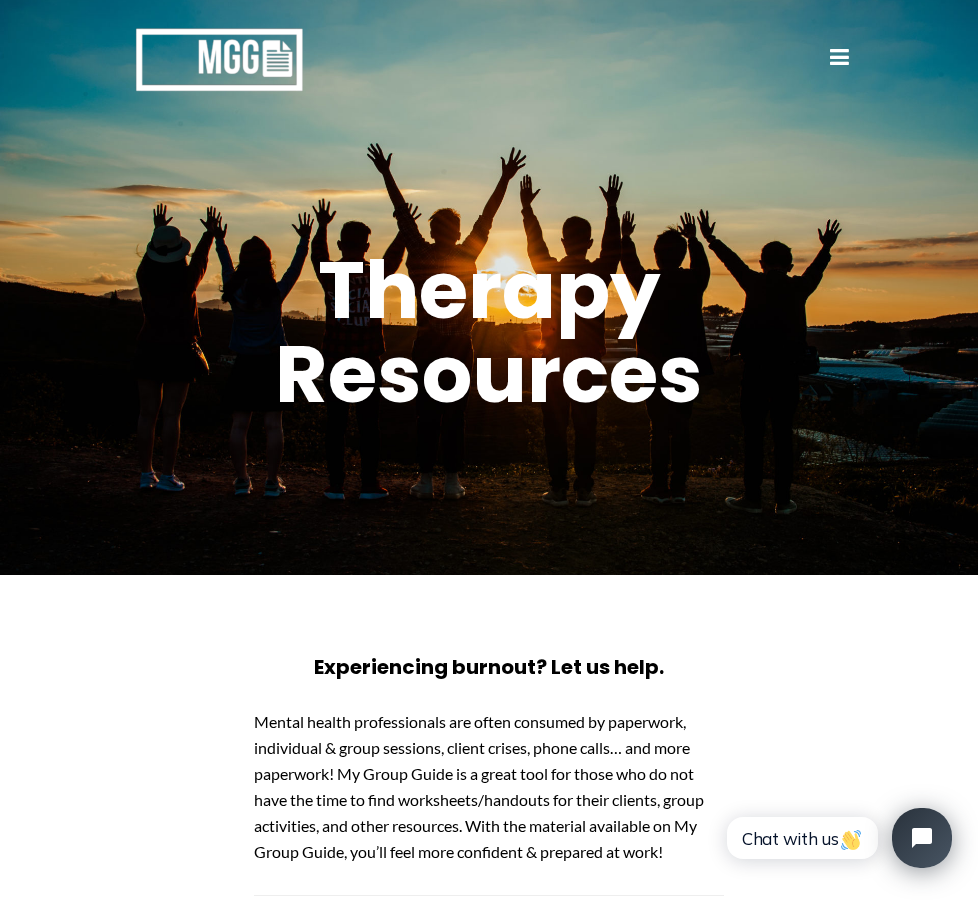 click on "Freebies!" at bounding box center [0, 0] 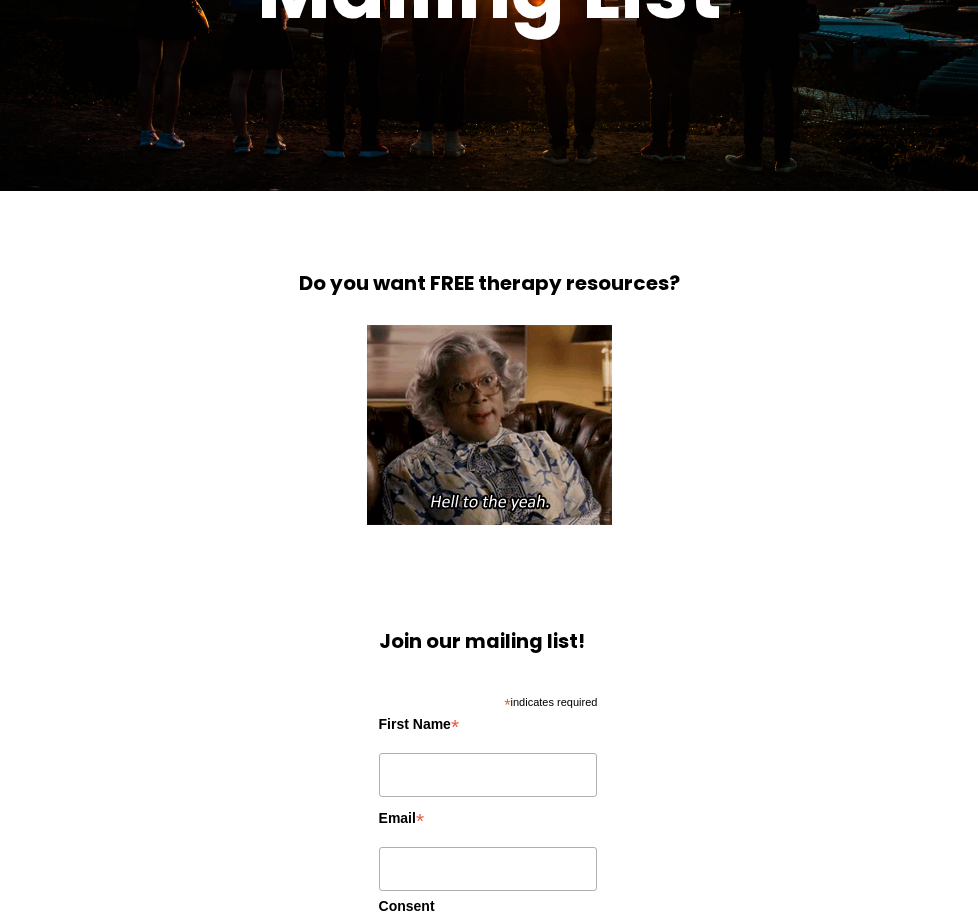 scroll, scrollTop: 538, scrollLeft: 0, axis: vertical 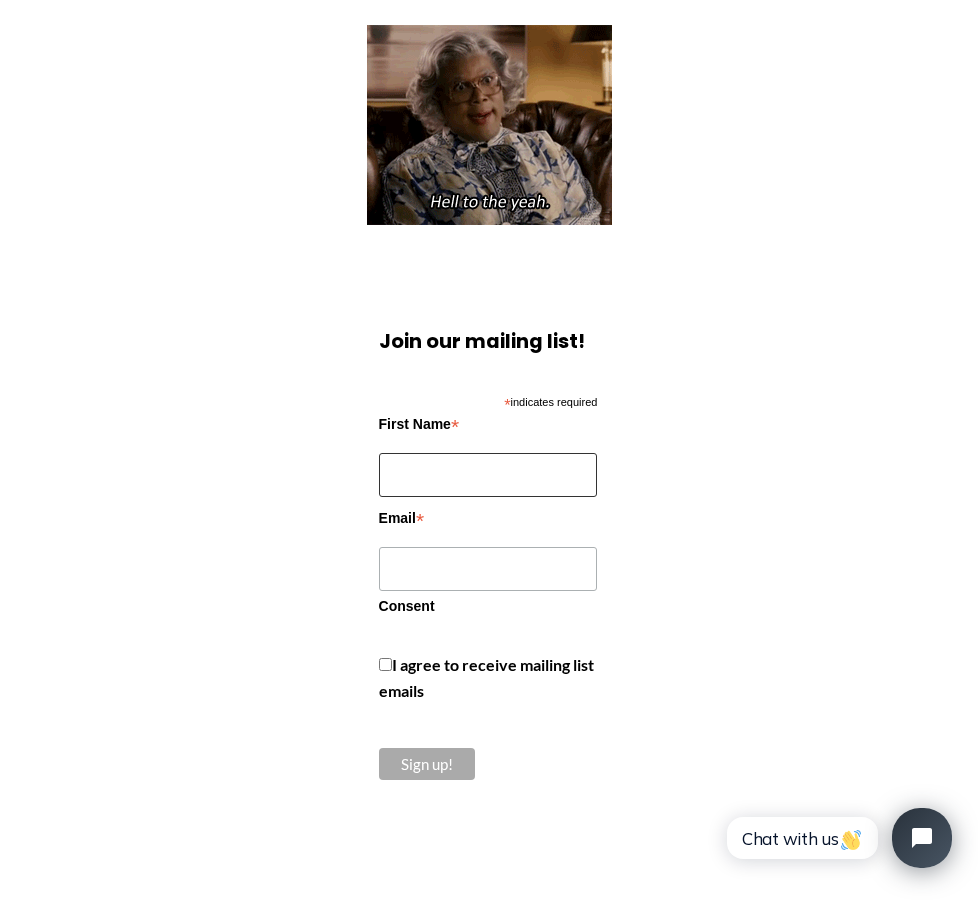 click on "First Name   *" at bounding box center (488, 475) 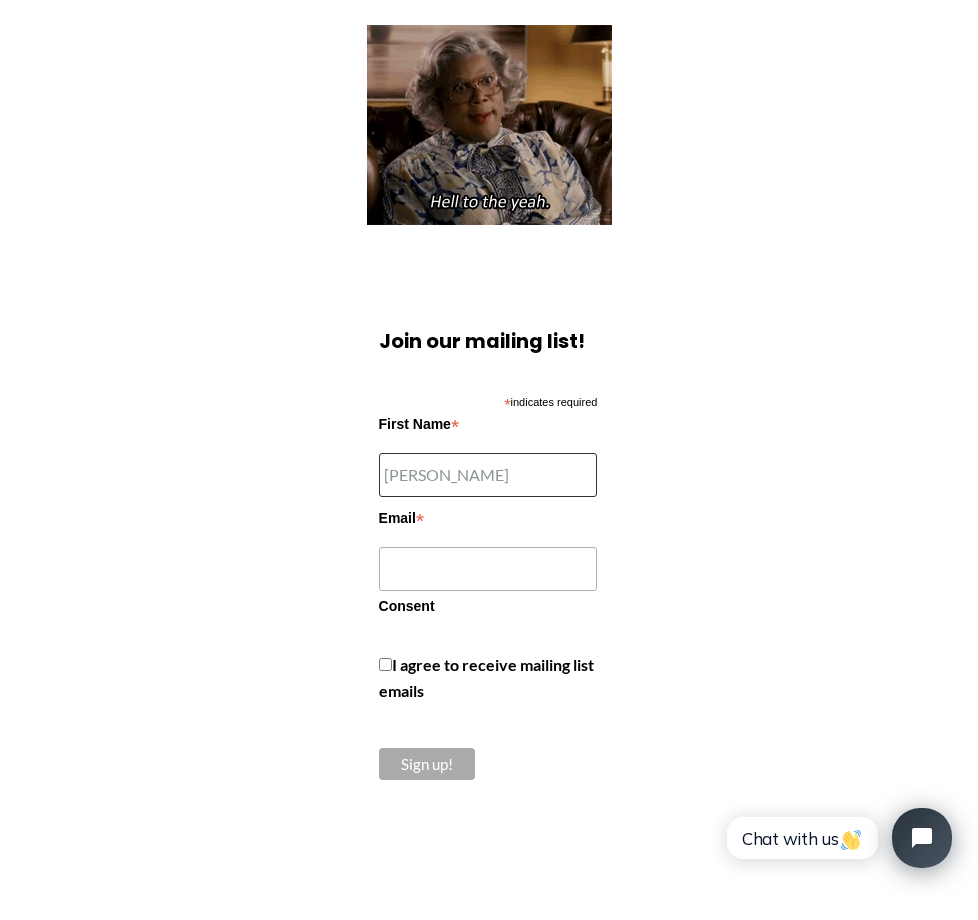type on "Brittin" 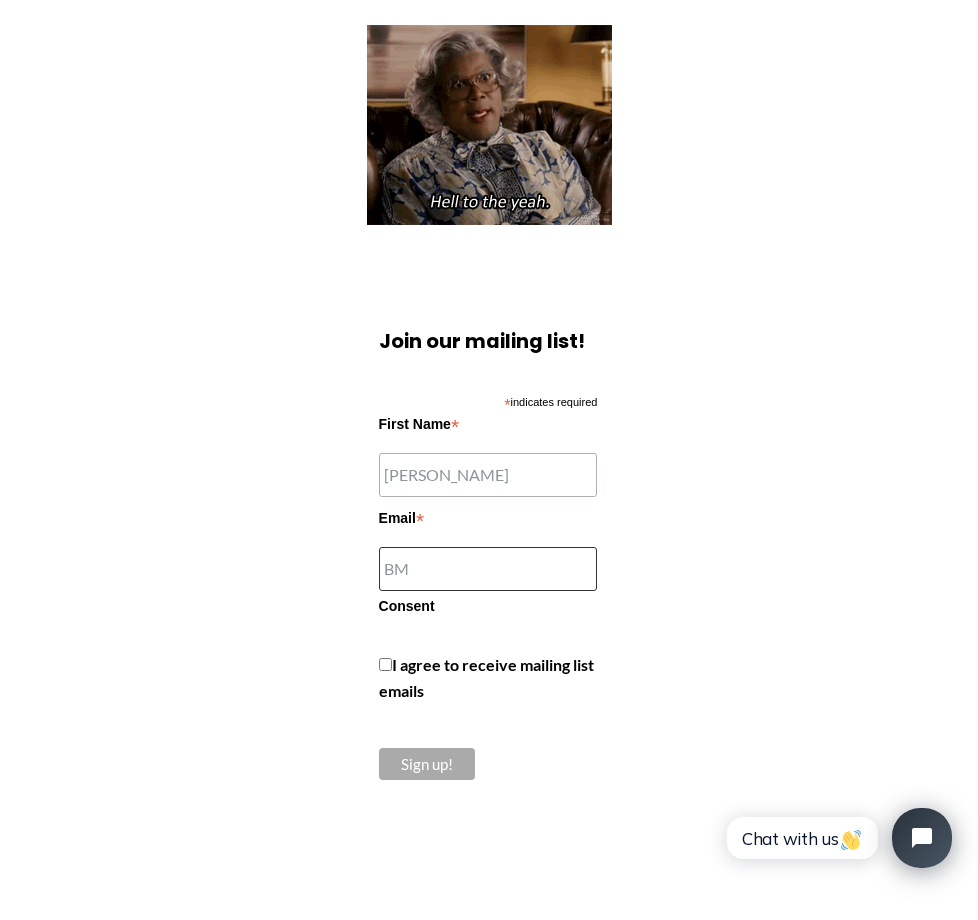 type on "B" 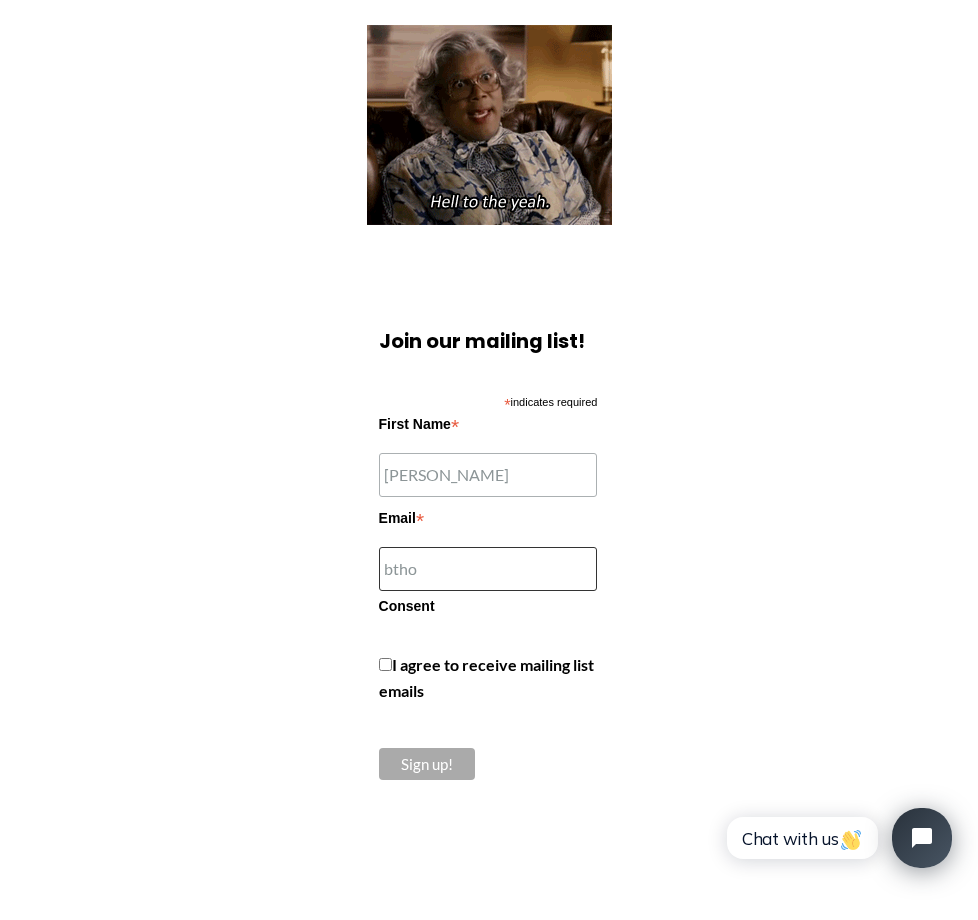 type on "bthomas5@beaconhealthsystem.org" 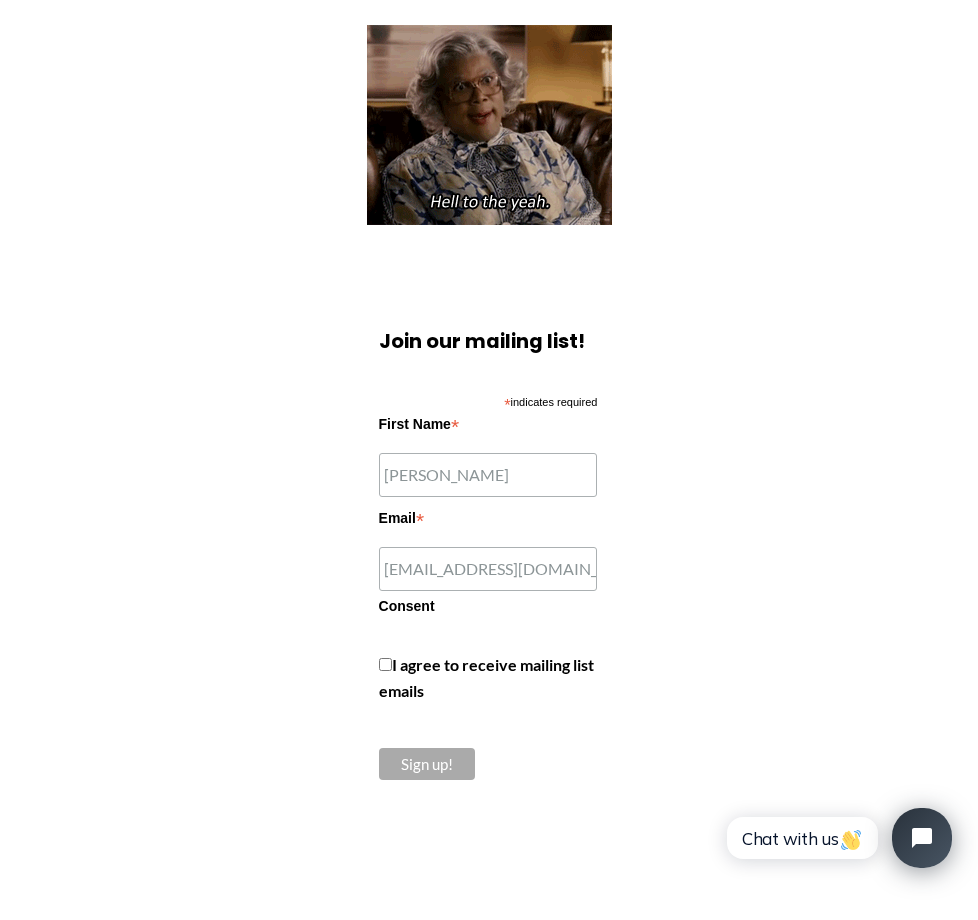 click on "I agree to receive mailing list emails" at bounding box center [486, 677] 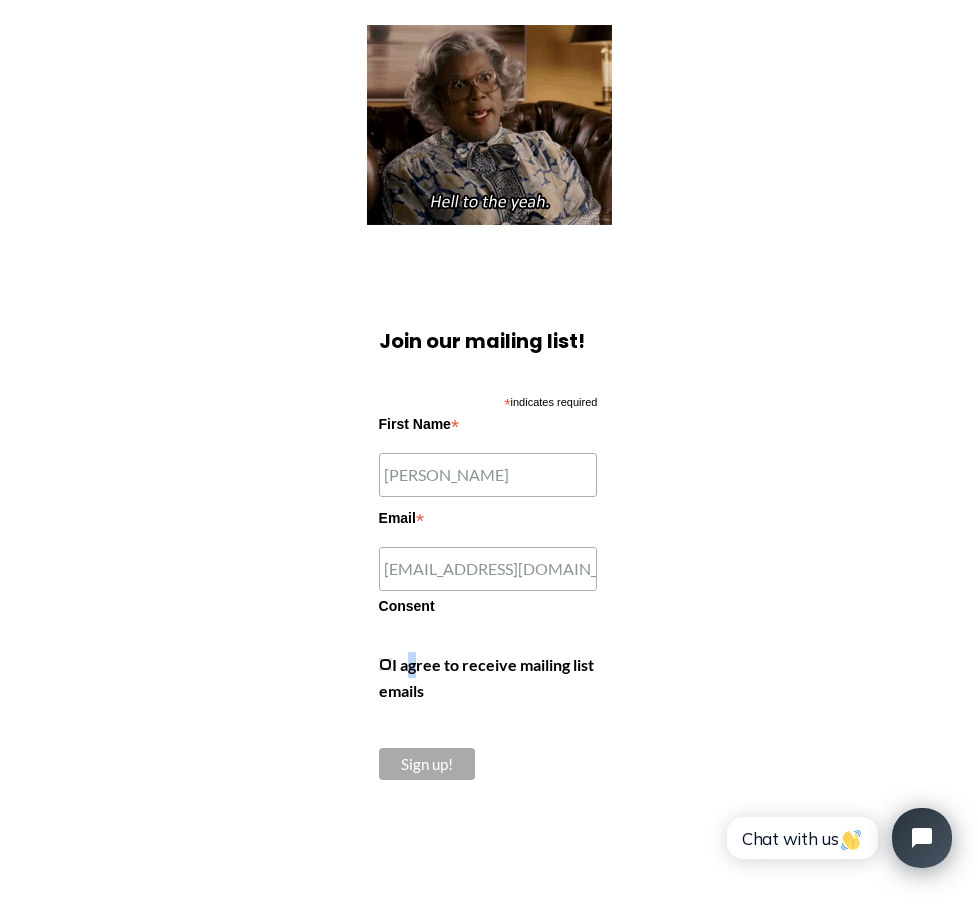 drag, startPoint x: 377, startPoint y: 699, endPoint x: 352, endPoint y: 687, distance: 27.730848 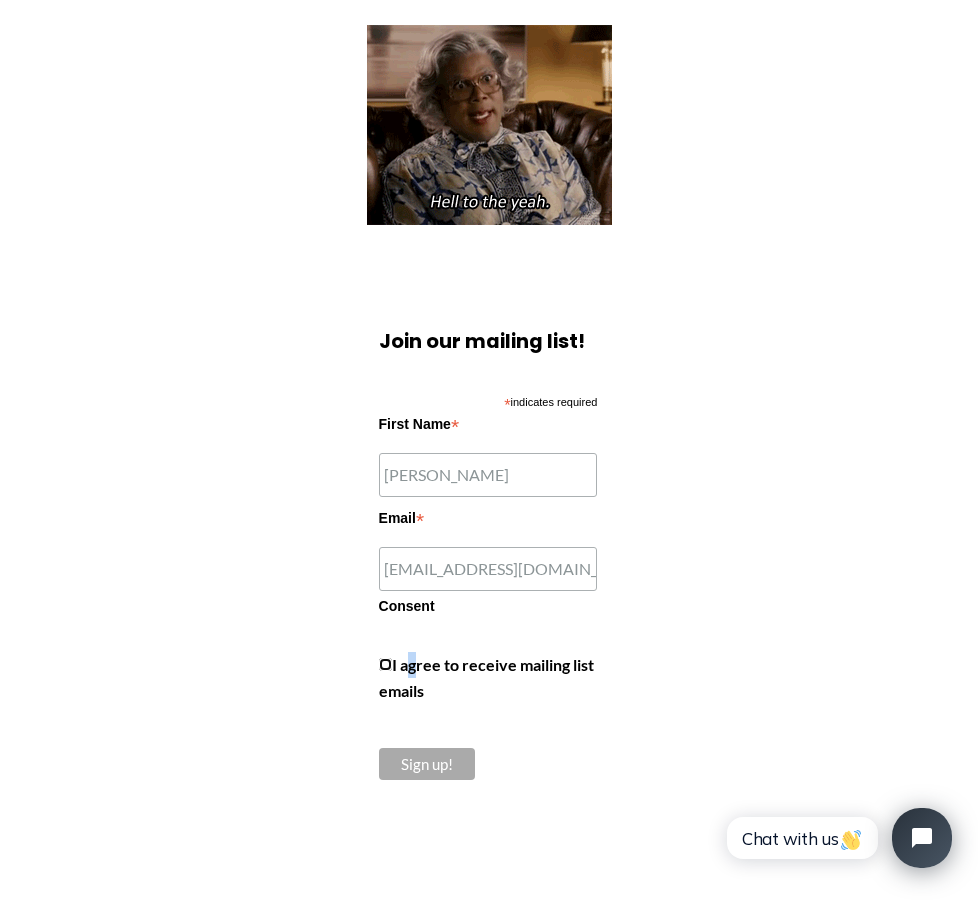 click on "I agree to receive mailing list emails" at bounding box center (385, 664) 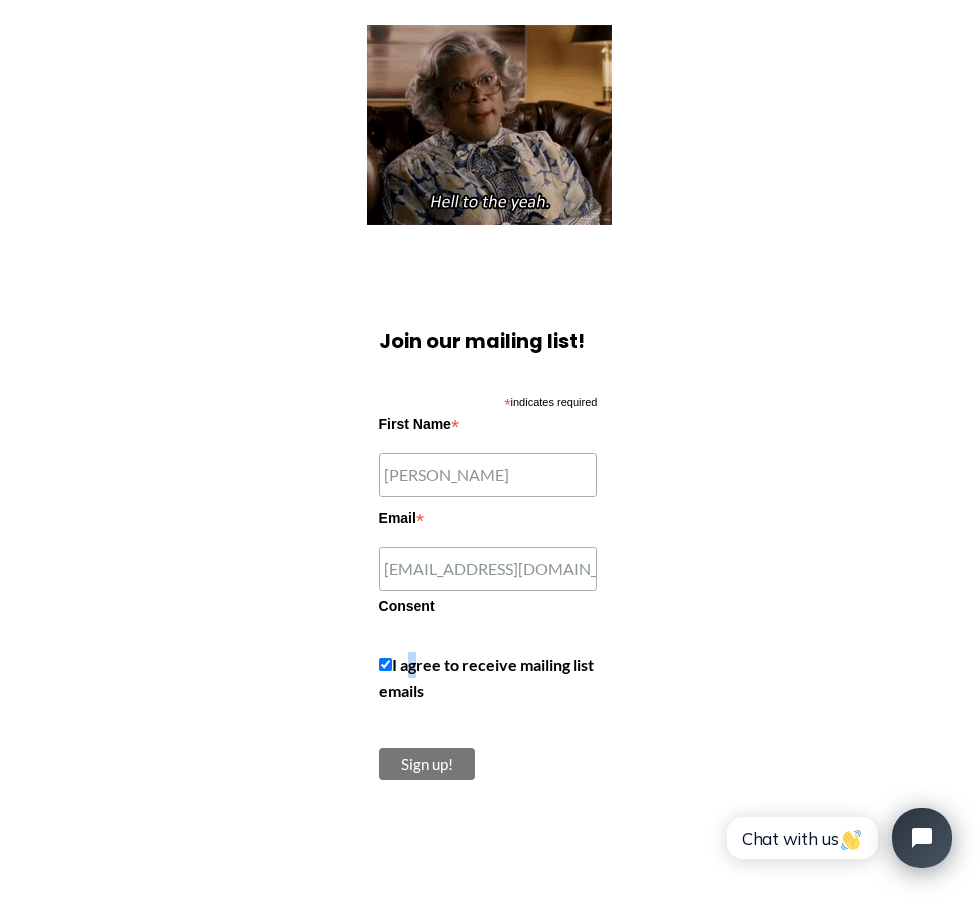 click on "Sign up!" at bounding box center (427, 764) 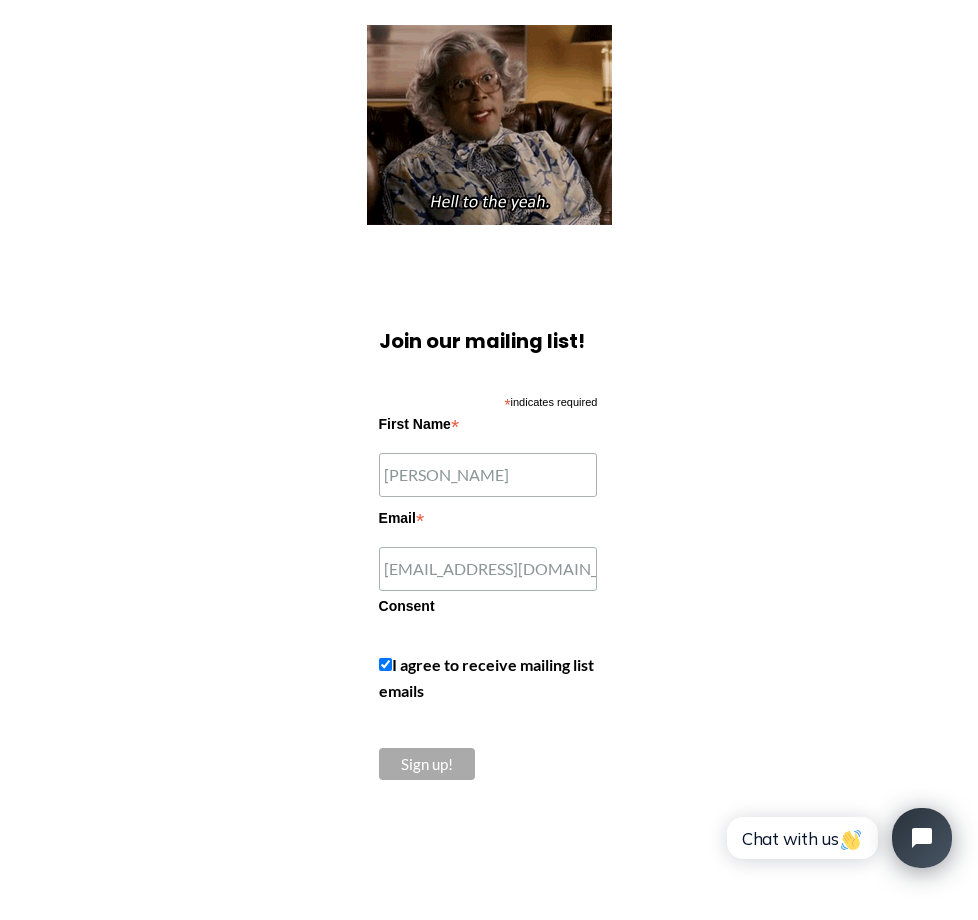 click on "Sign up!" at bounding box center (493, 769) 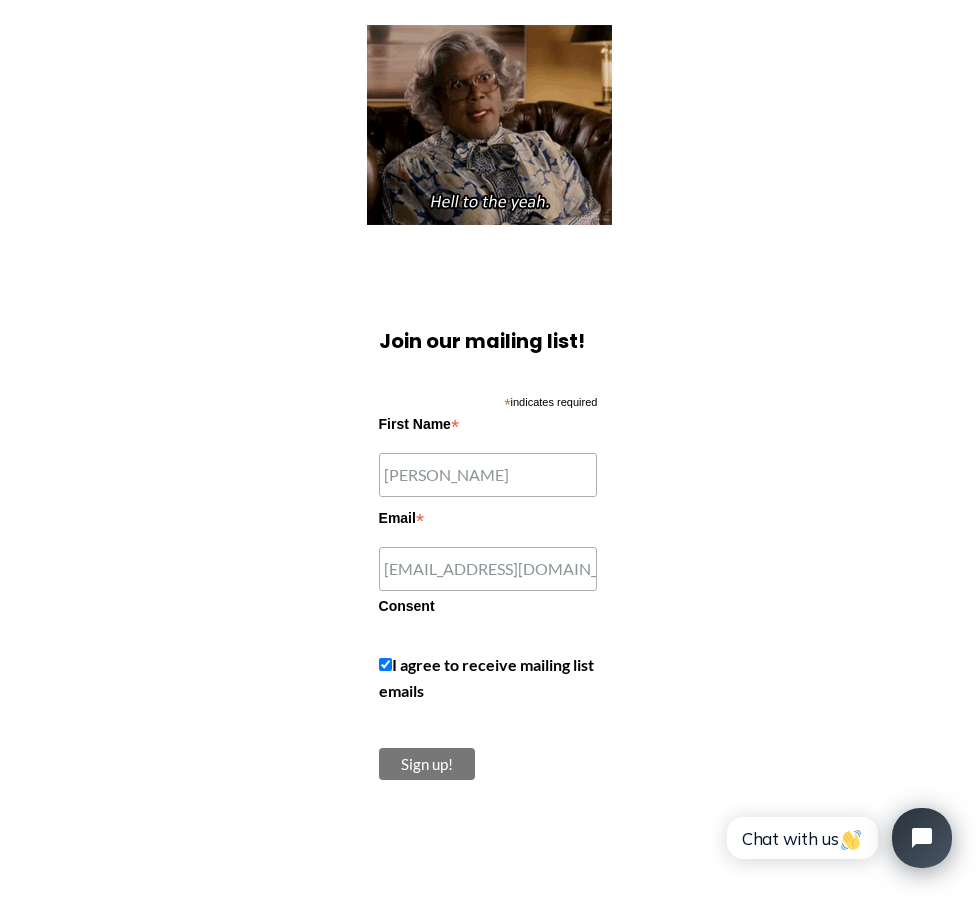click on "Sign up!" at bounding box center [427, 764] 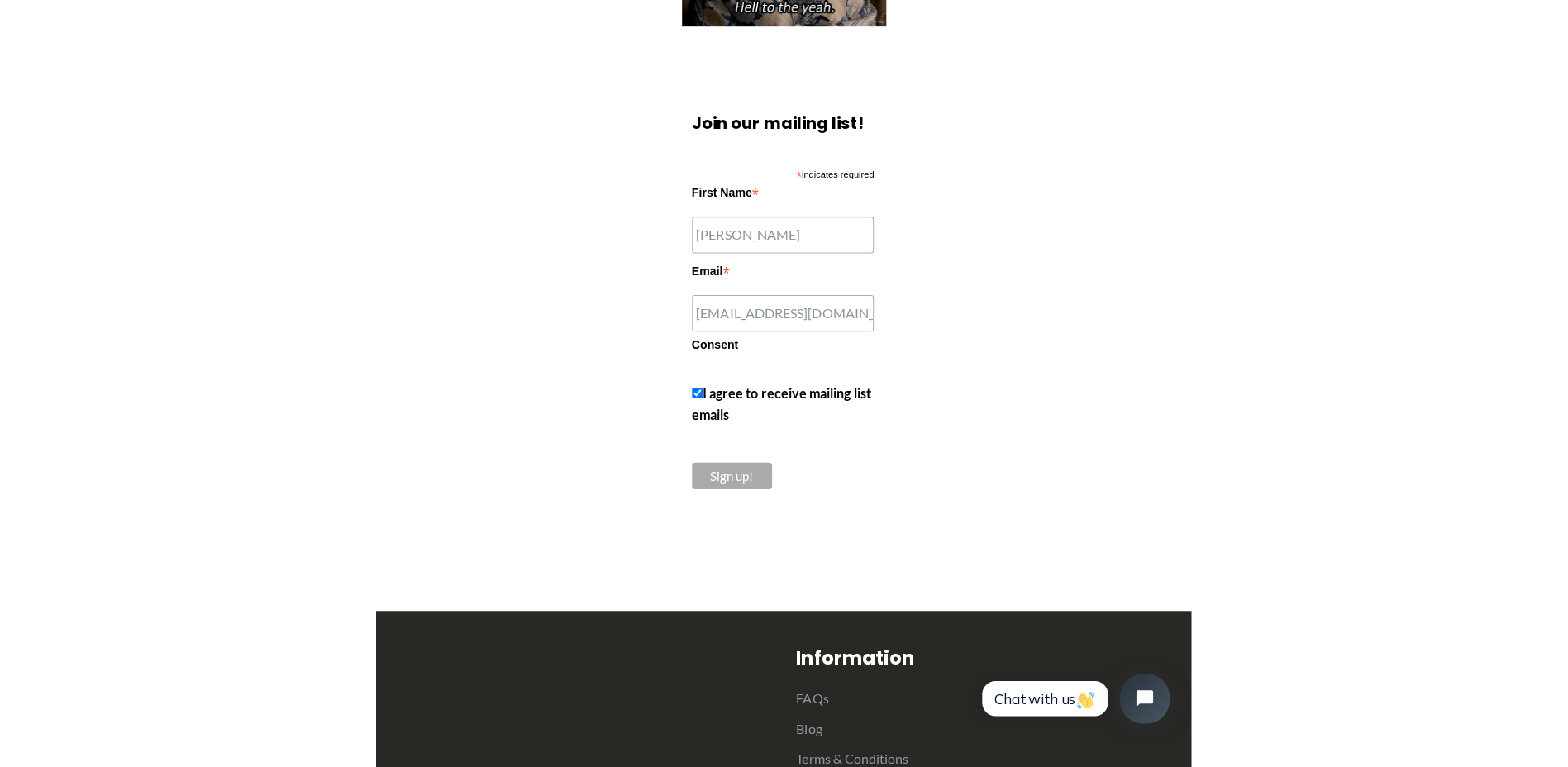 scroll, scrollTop: 649, scrollLeft: 0, axis: vertical 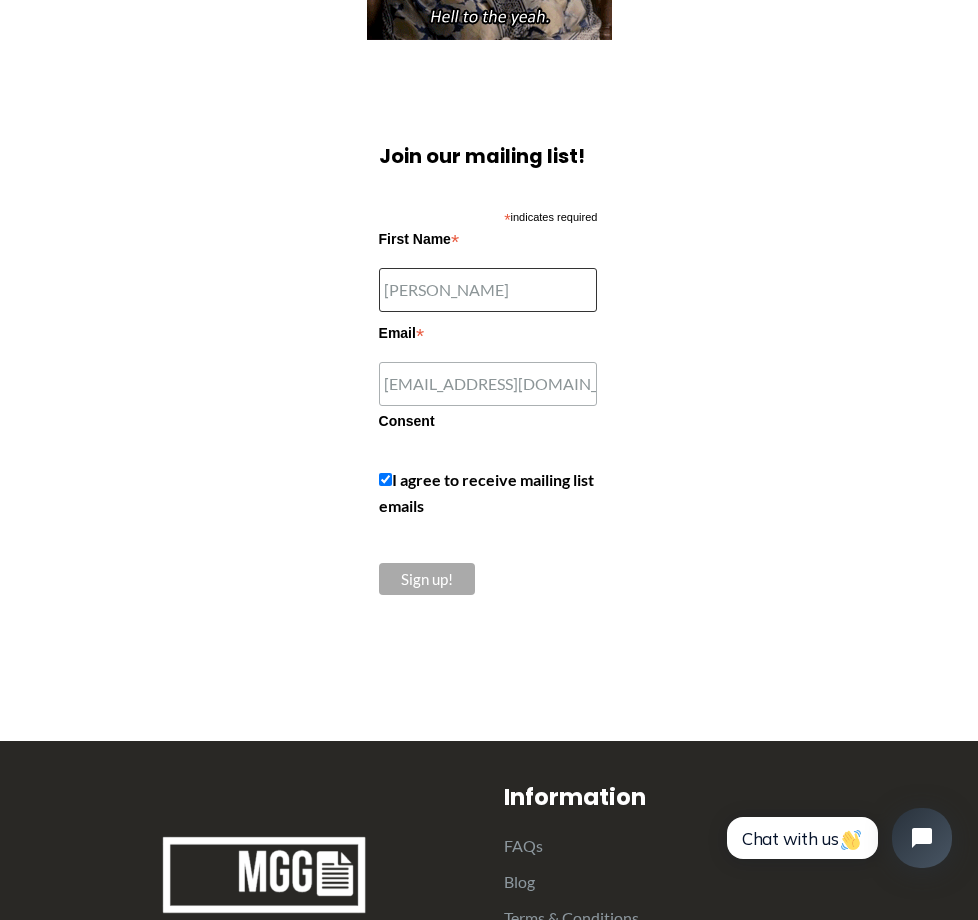 click on "[PERSON_NAME]" at bounding box center [488, 290] 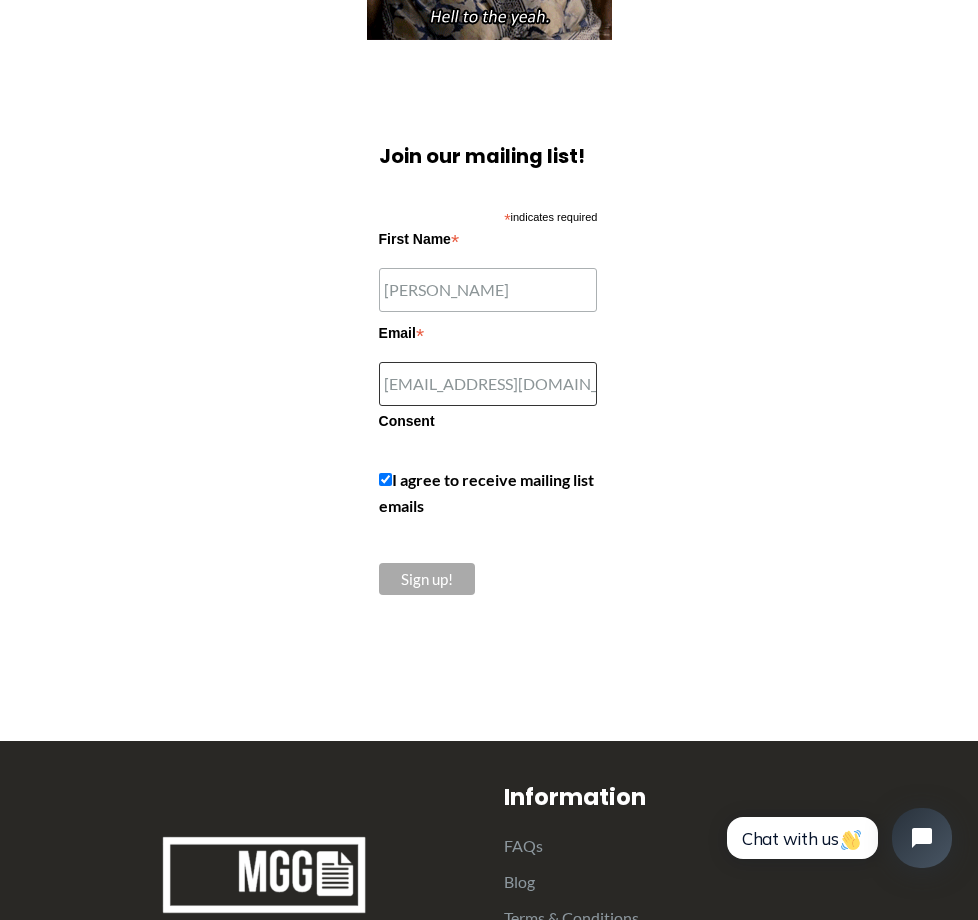 click on "[EMAIL_ADDRESS][DOMAIN_NAME]" at bounding box center (488, 384) 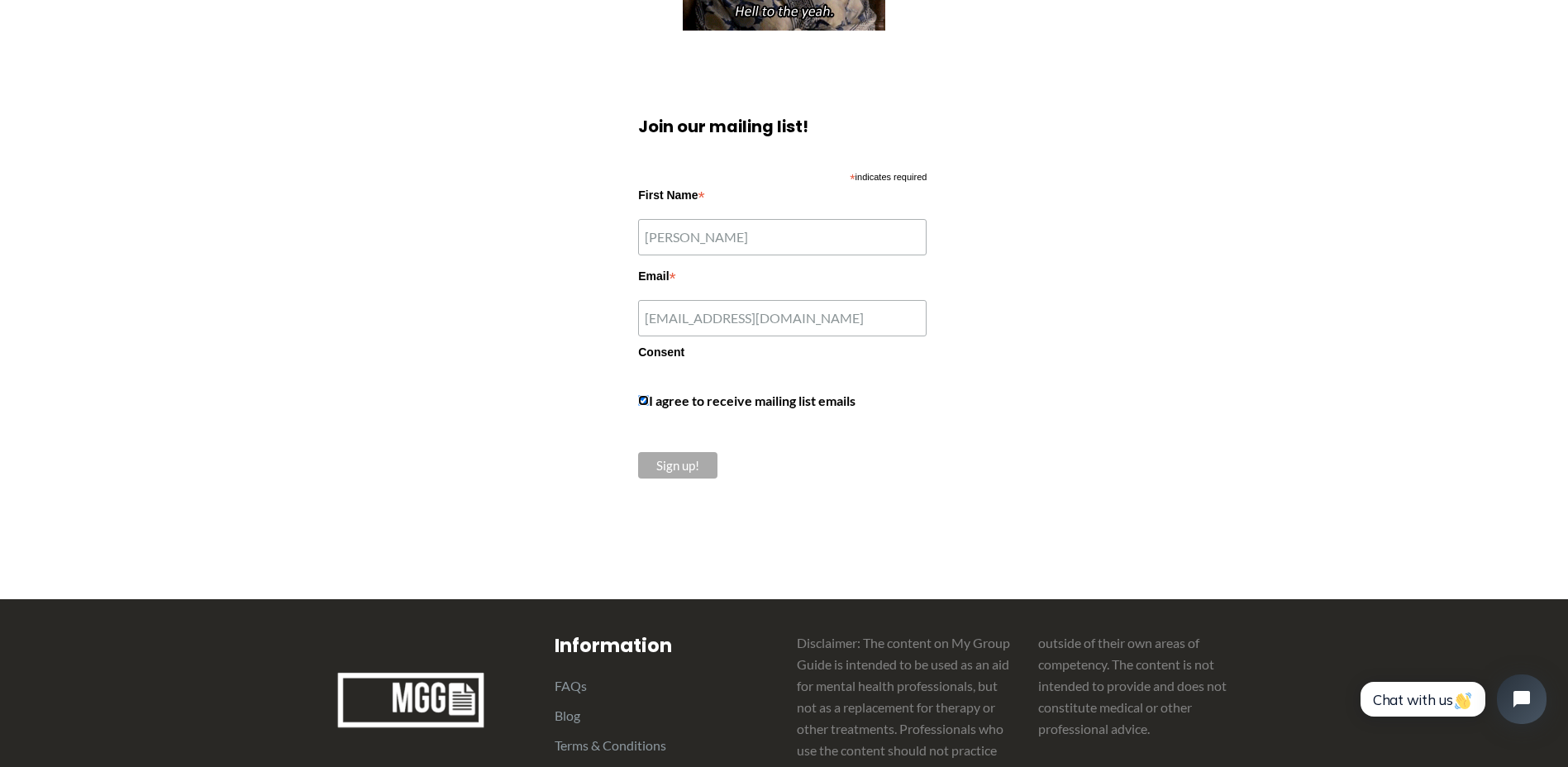 click on "I agree to receive mailing list emails" at bounding box center [643, 400] 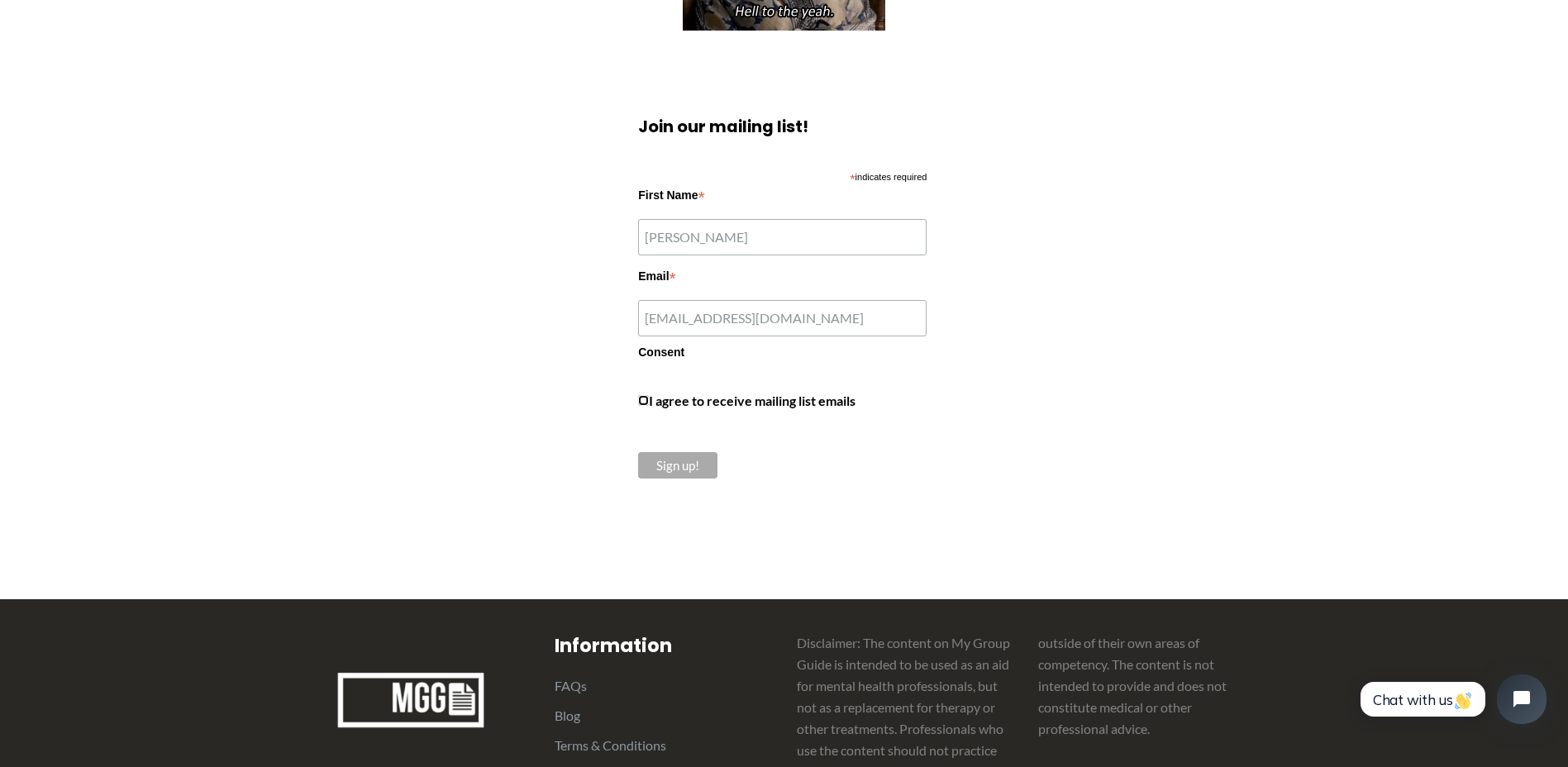 click on "I agree to receive mailing list emails" at bounding box center [643, 400] 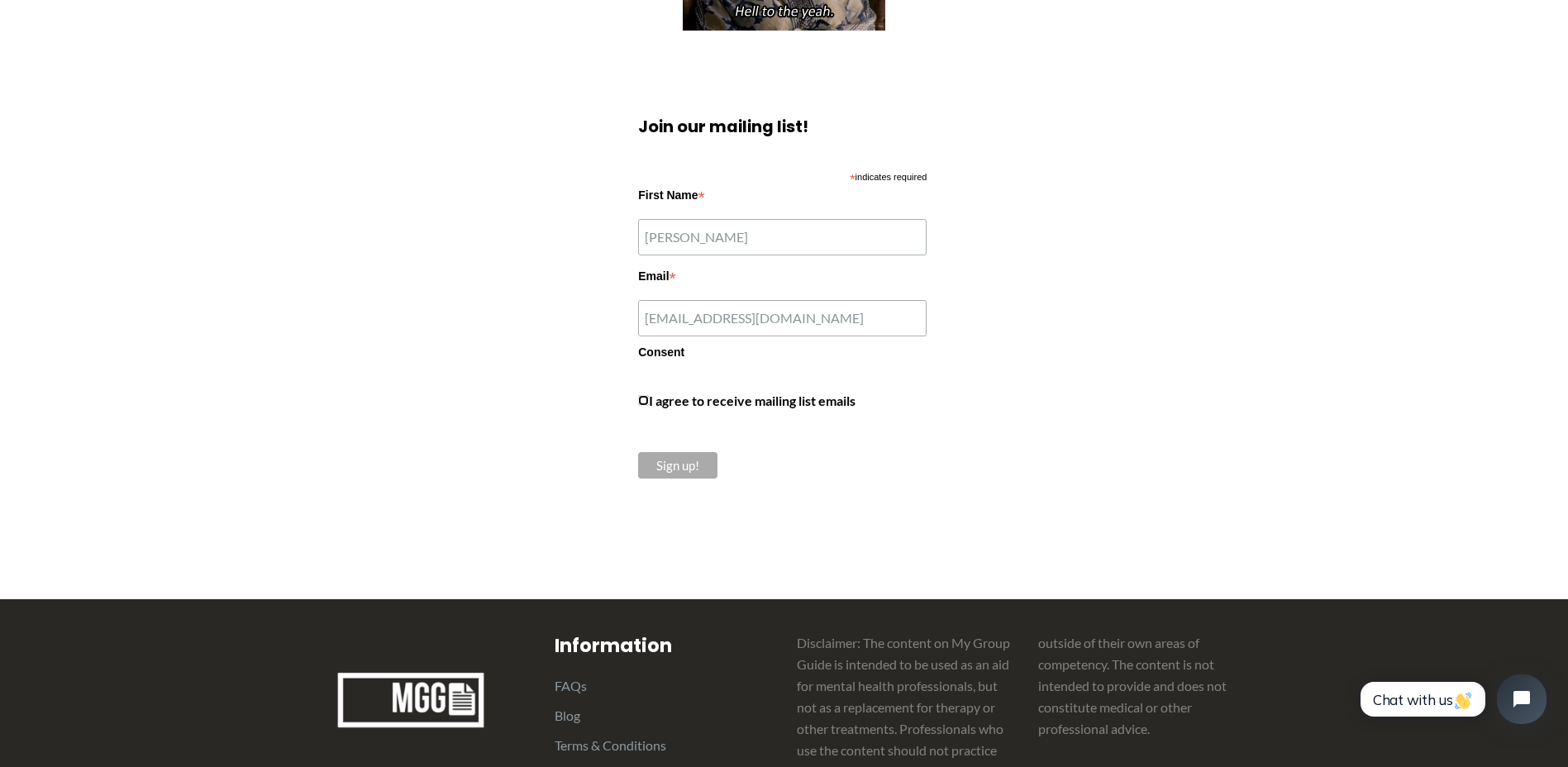 checkbox on "true" 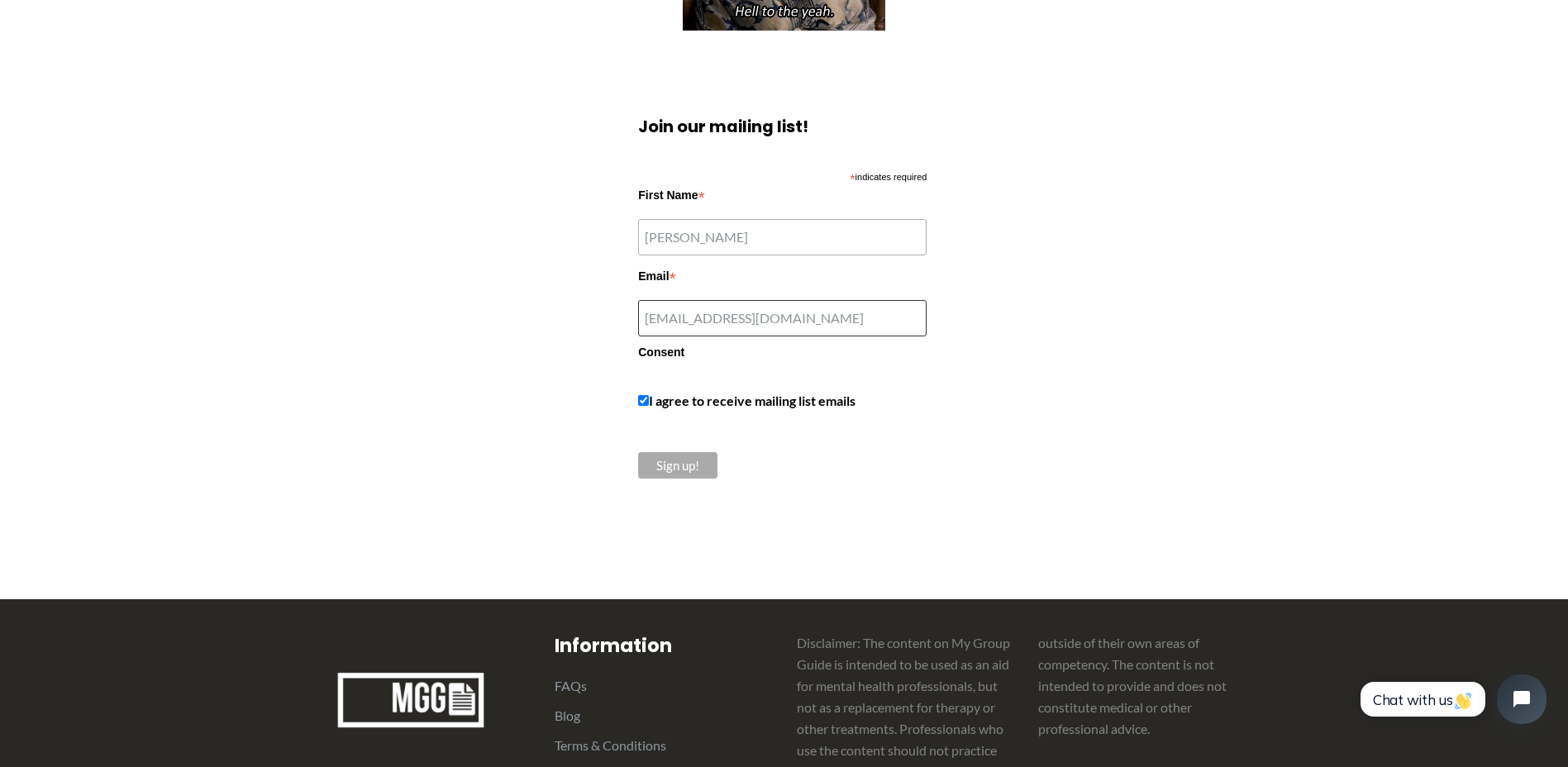 click on "bthomas5@beaconhealthsystem.org" at bounding box center [782, 318] 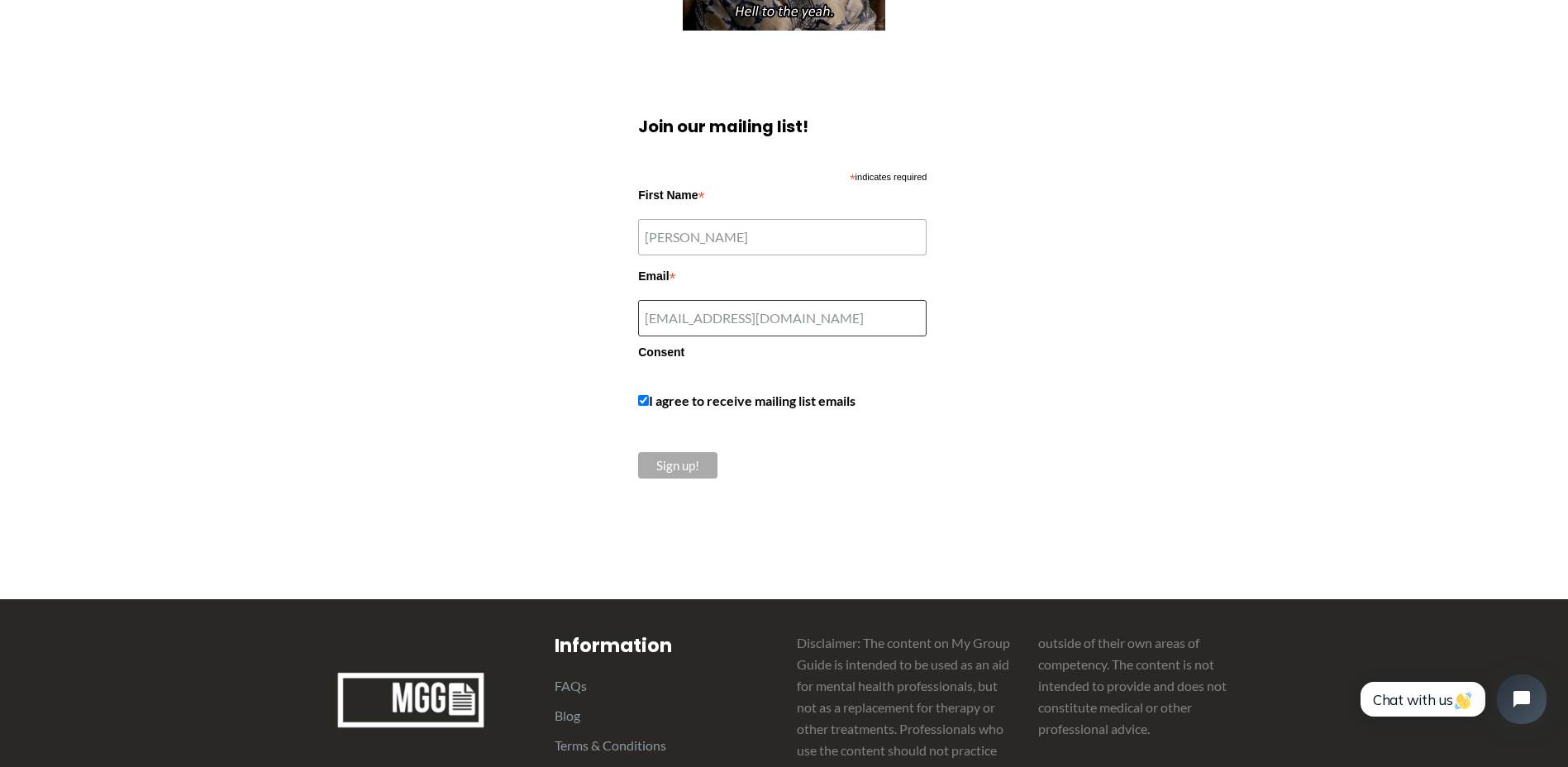 click on "bthomas5@beaconhealthsystem.org" at bounding box center (782, 318) 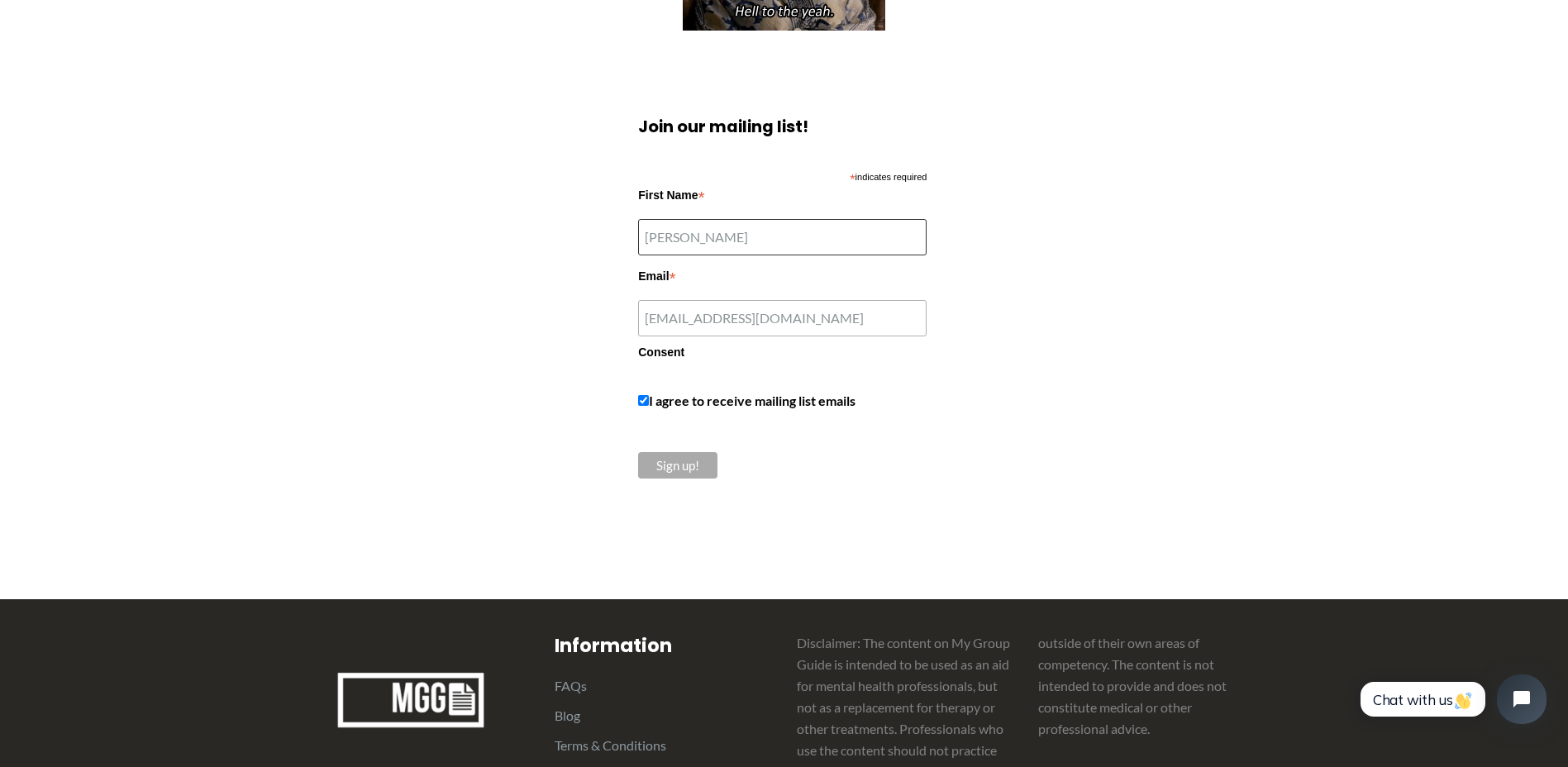 click on "Brittin" at bounding box center (782, 237) 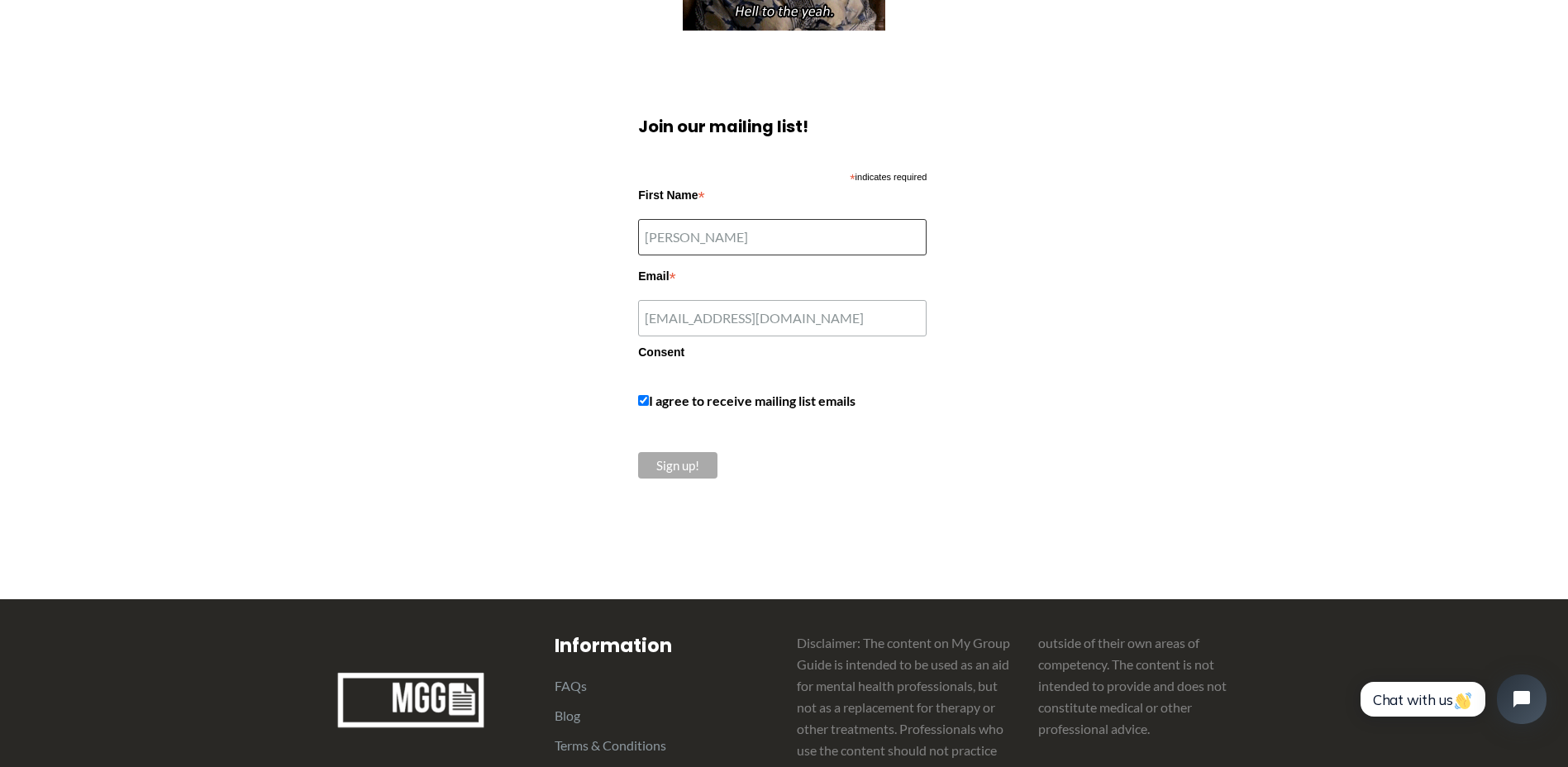 type on "Brittin Thomas" 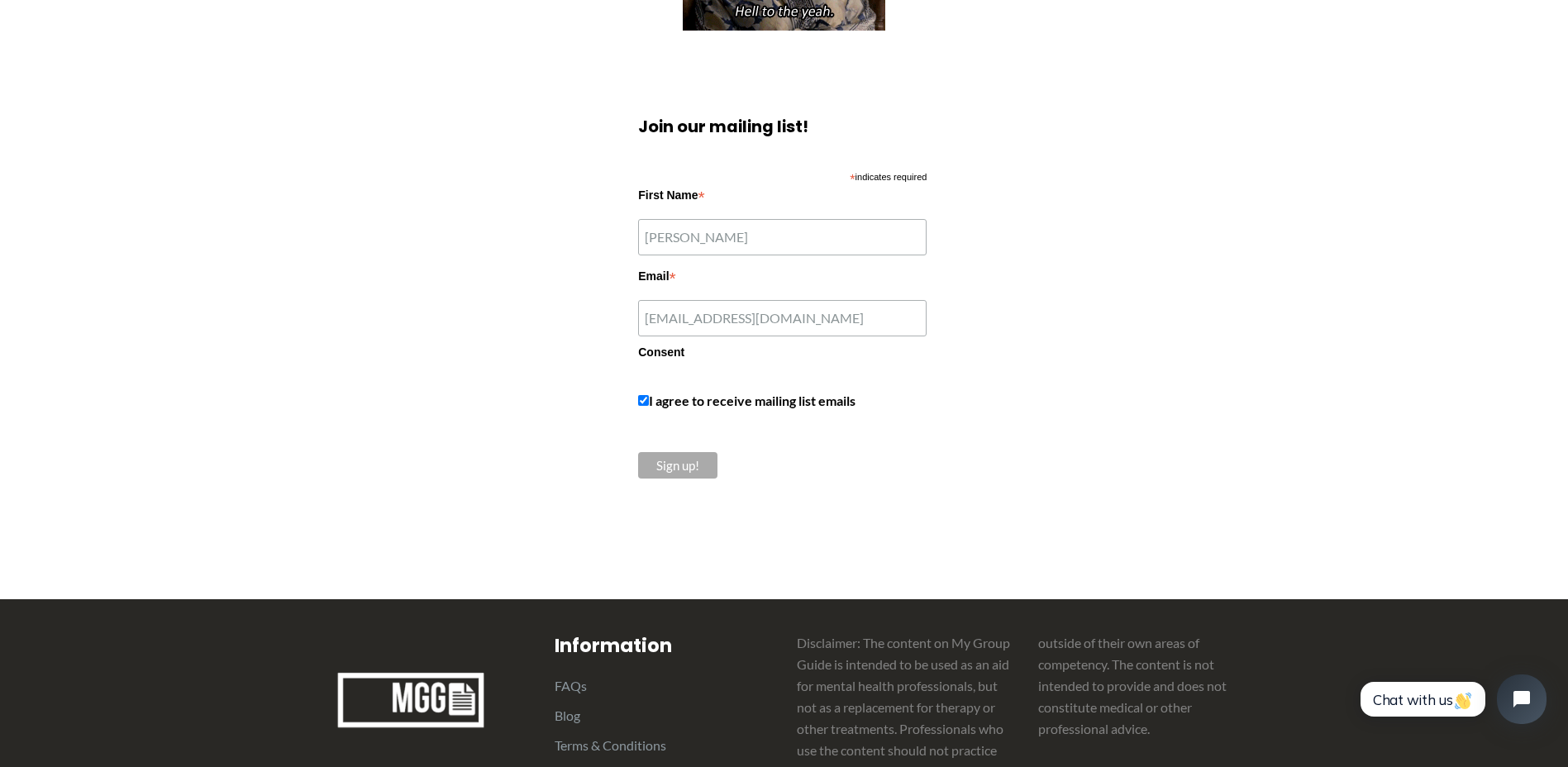 click at bounding box center [784, 555] 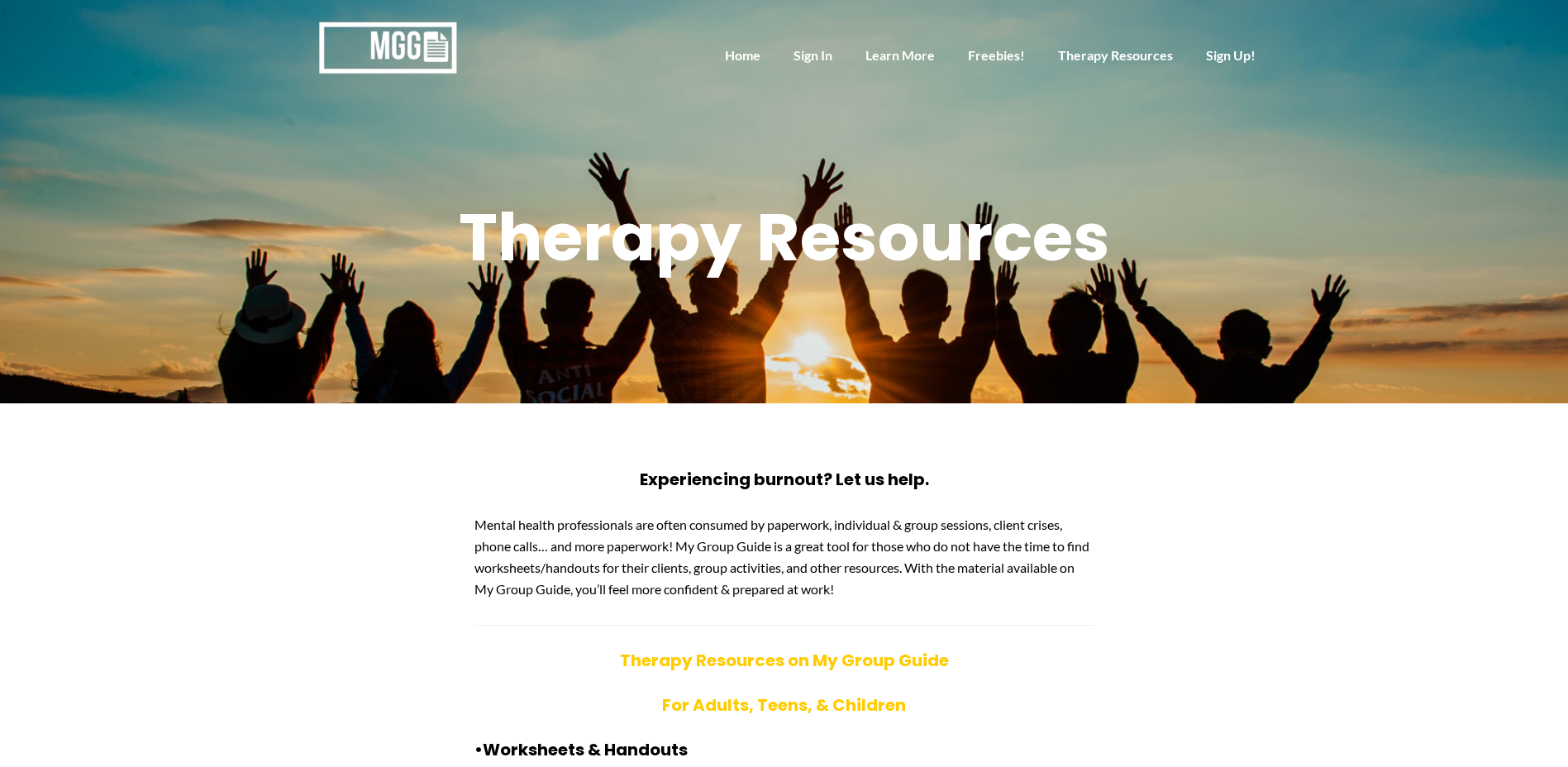 scroll, scrollTop: 0, scrollLeft: 0, axis: both 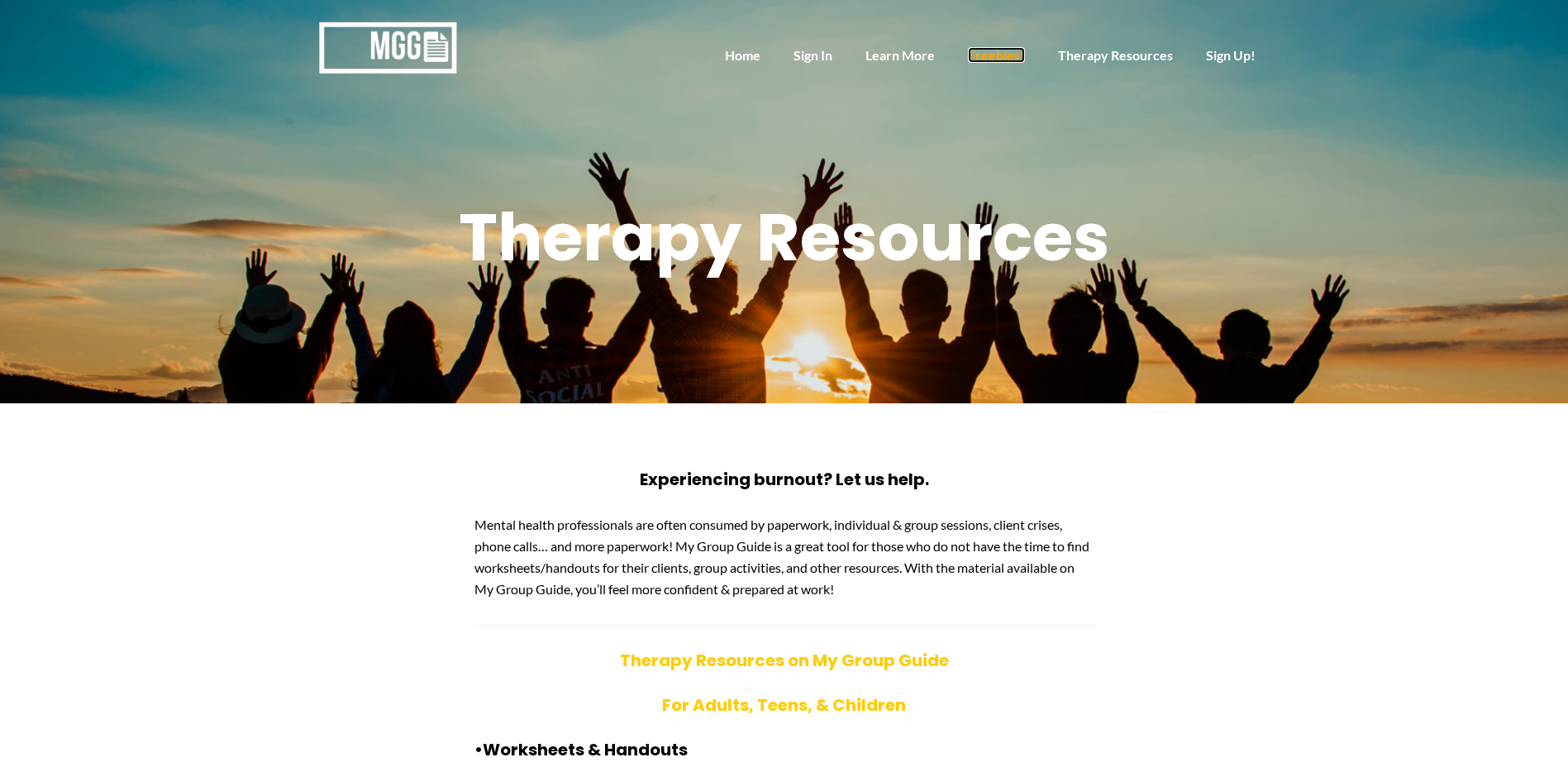 click on "Freebies!" at bounding box center [996, 55] 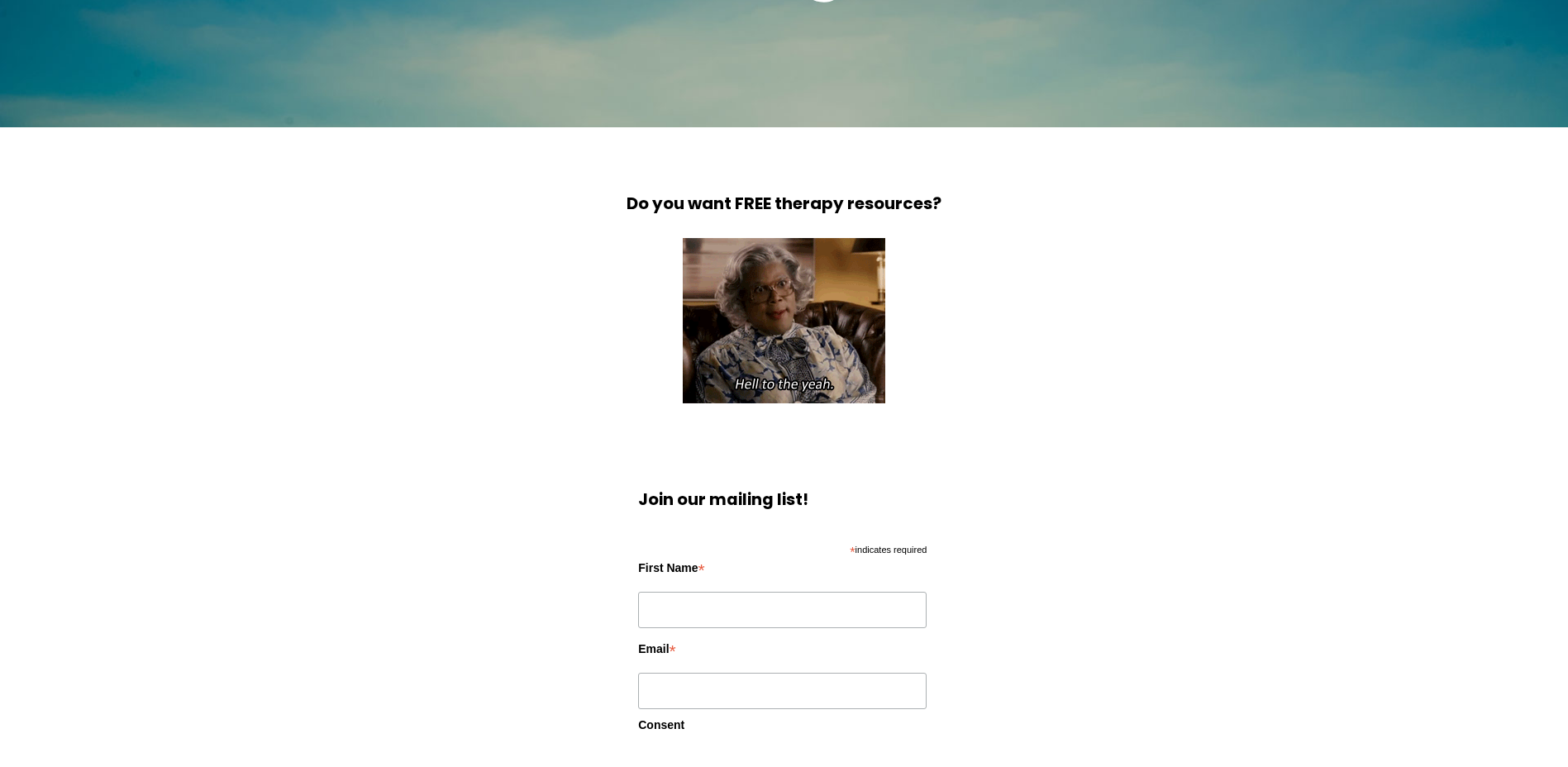 scroll, scrollTop: 496, scrollLeft: 0, axis: vertical 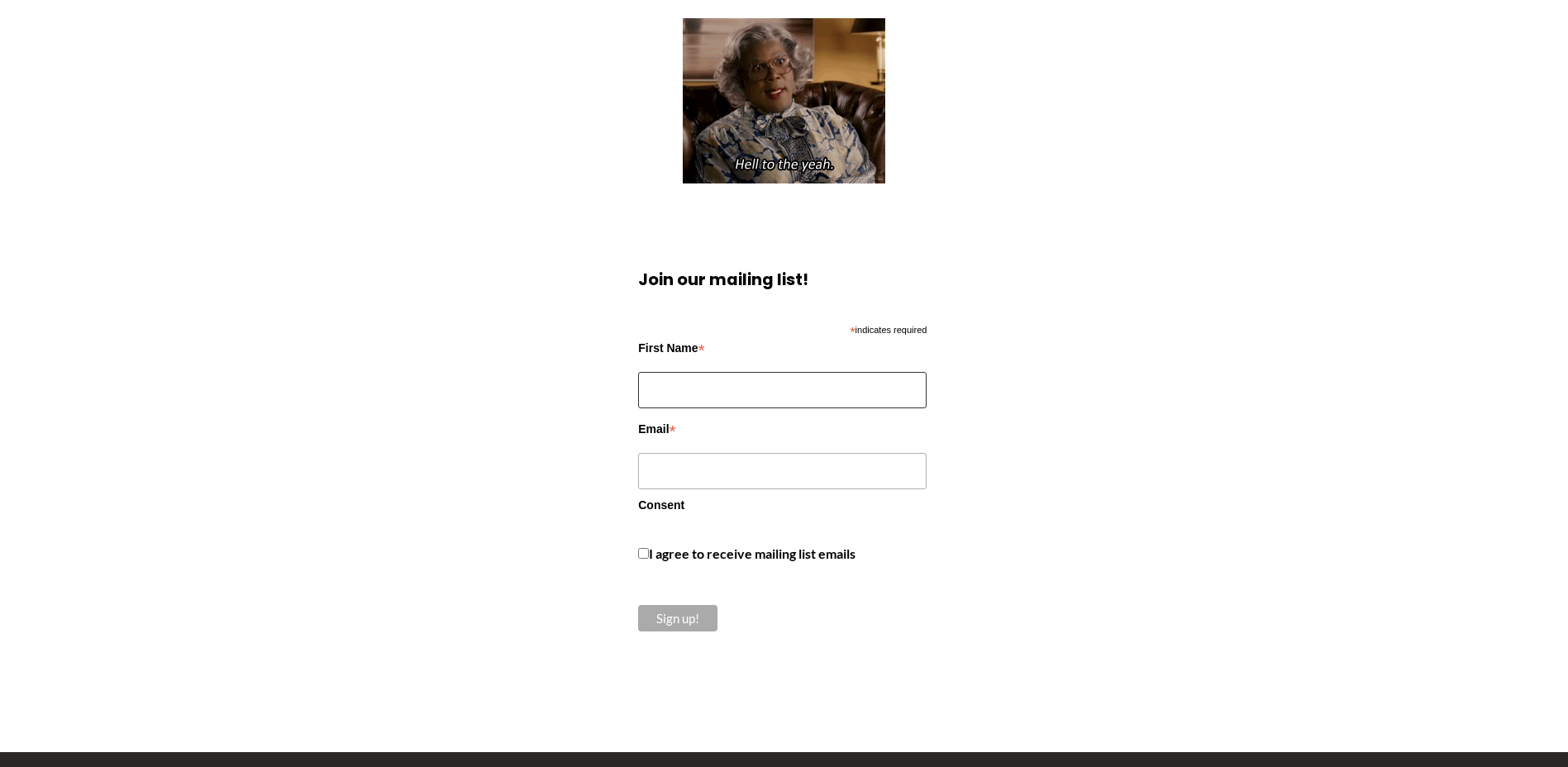 click on "First Name   *" at bounding box center [782, 390] 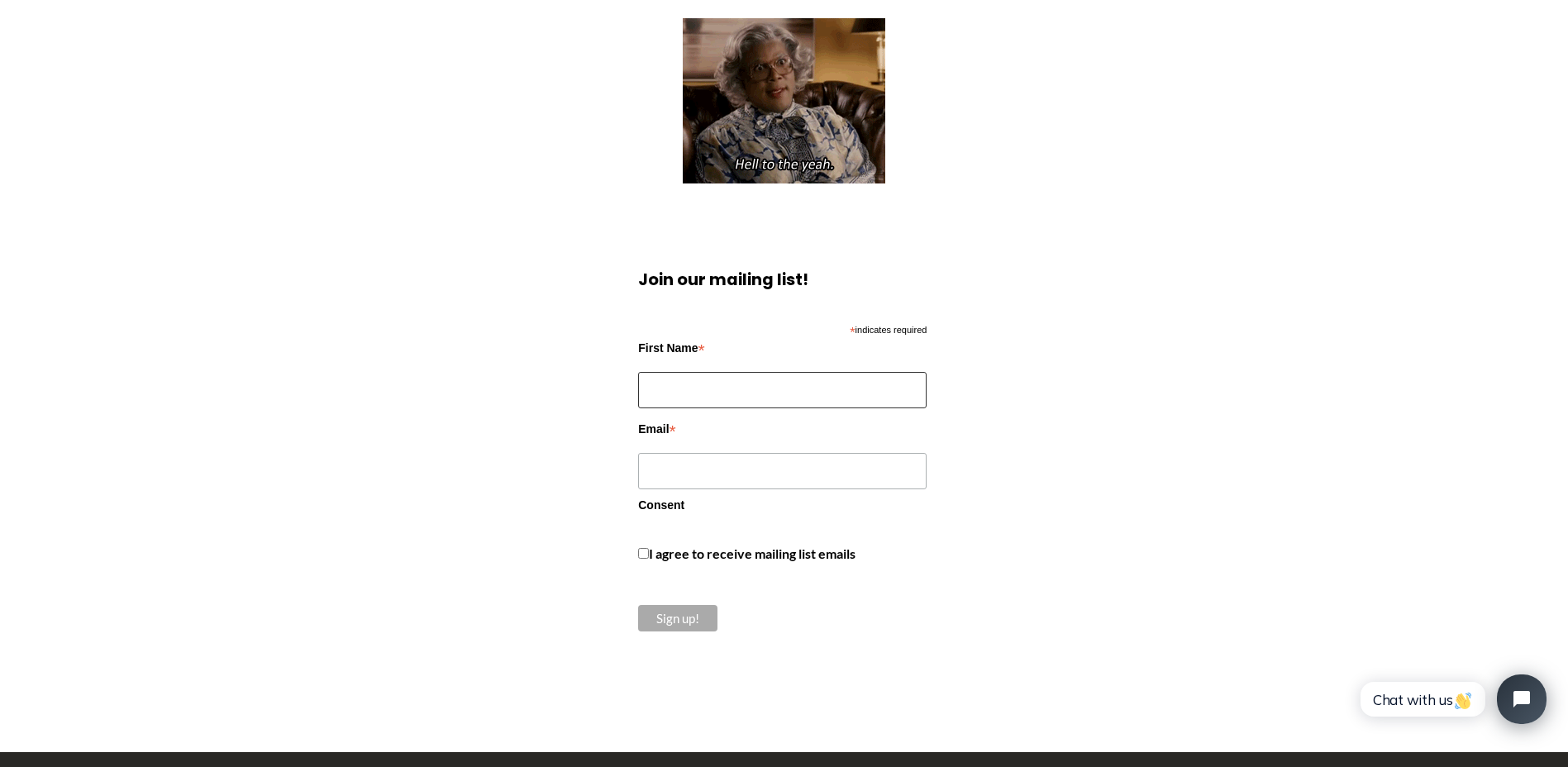 type on "Brittin" 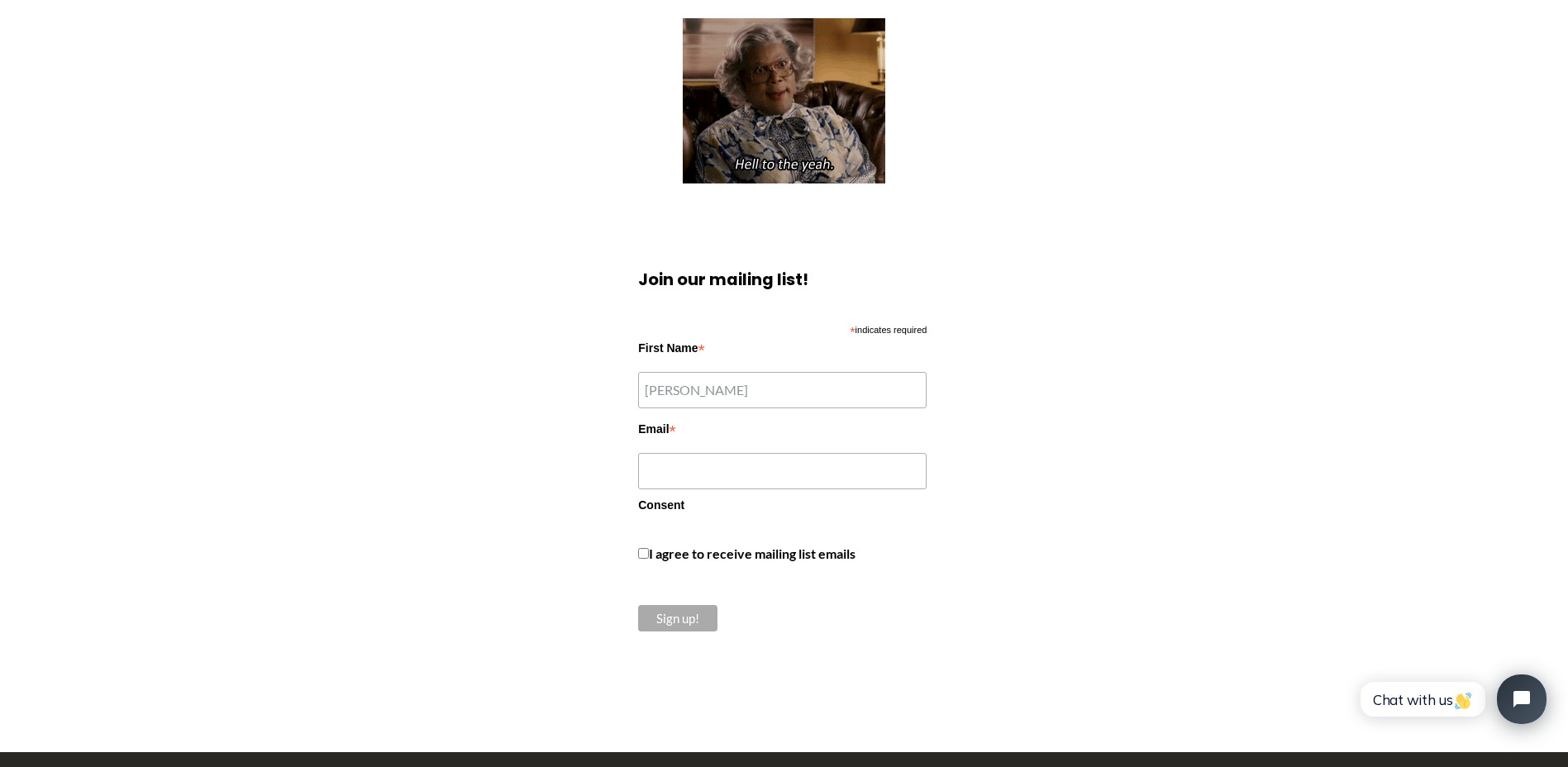 type on "bthomas5@beaconhealthsystem.org" 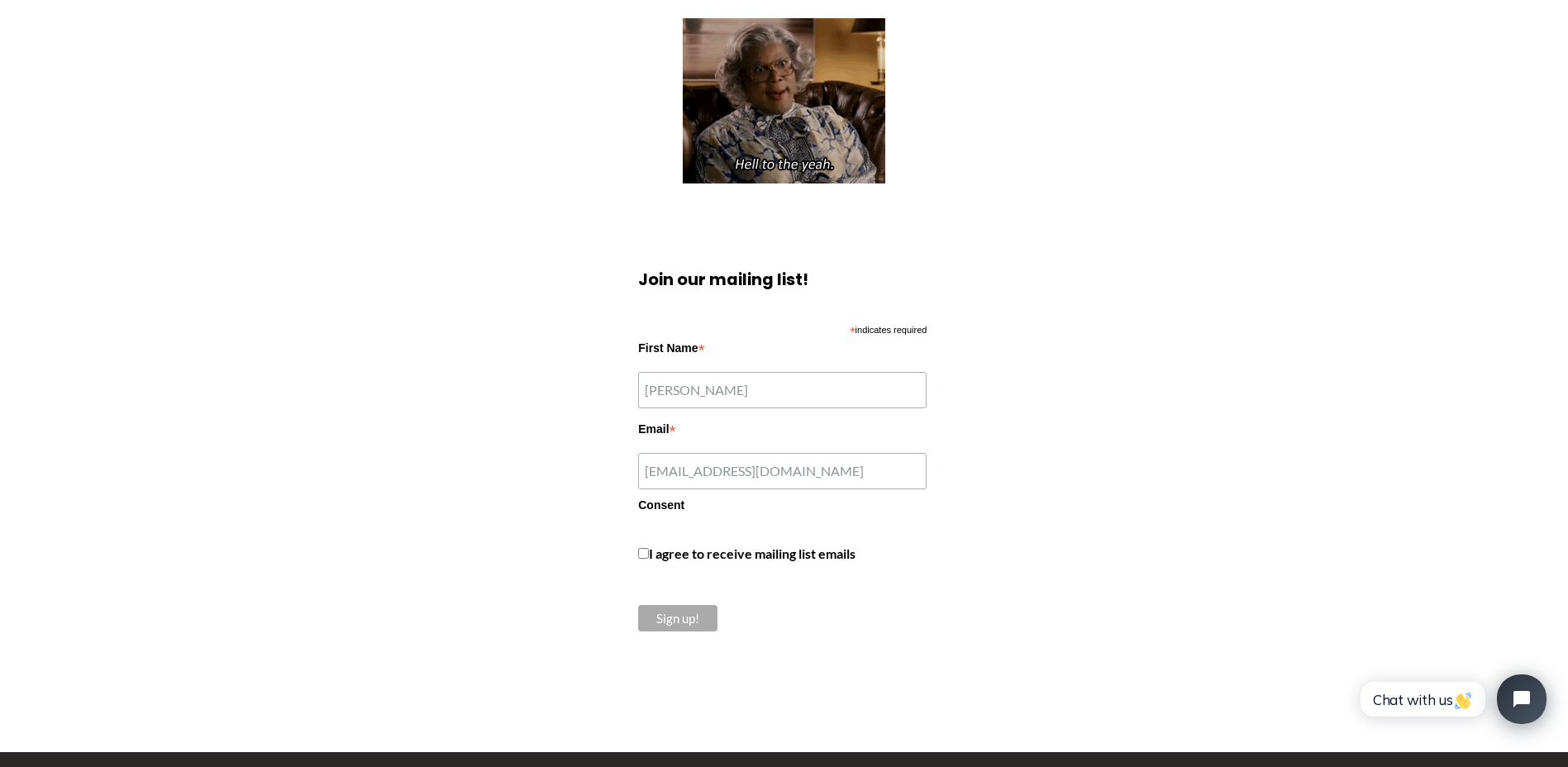 click on "I agree to receive mailing list emails" at bounding box center [782, 554] 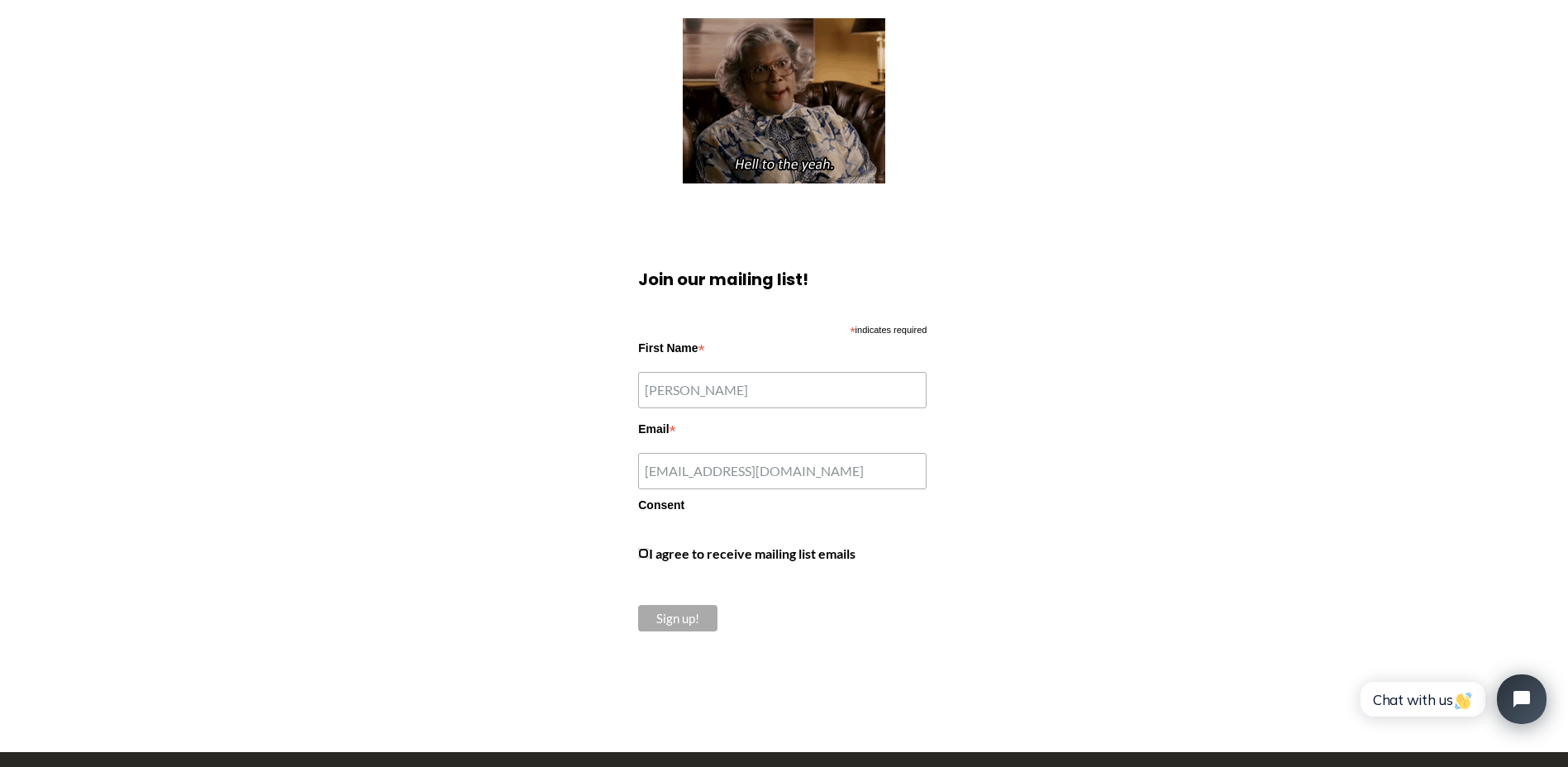 click on "I agree to receive mailing list emails" at bounding box center (643, 553) 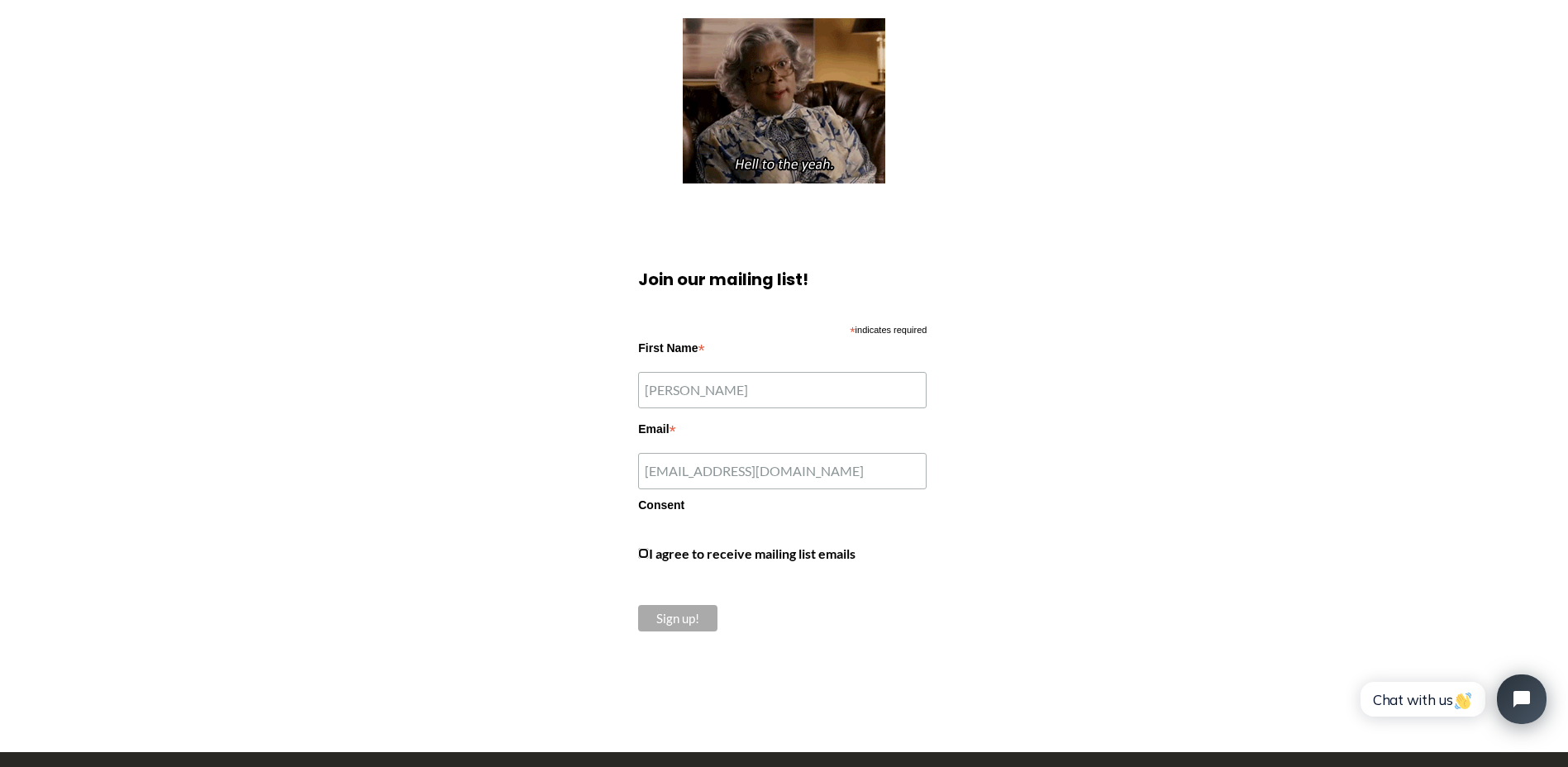 checkbox on "true" 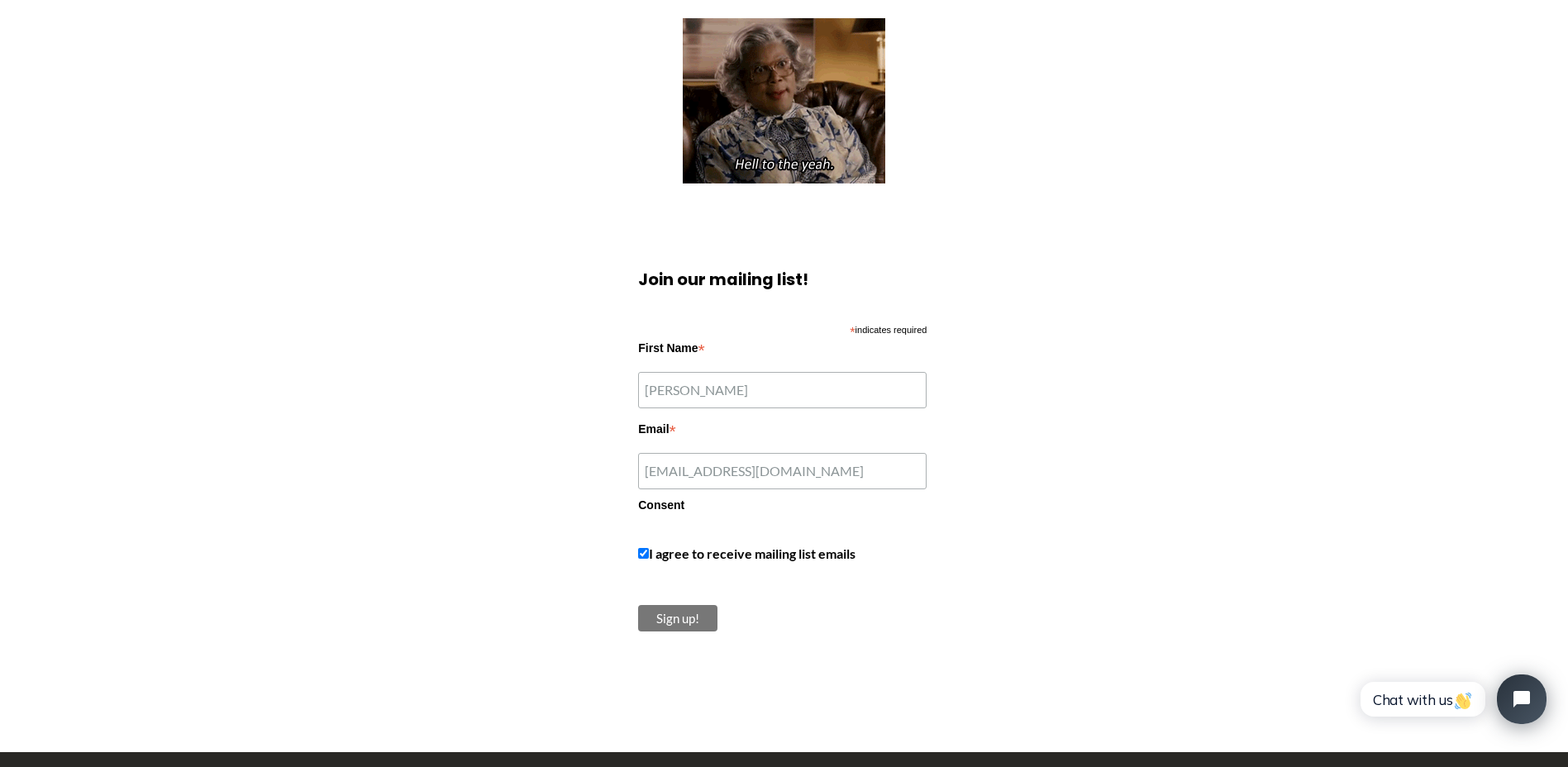 click on "Sign up!" at bounding box center [678, 618] 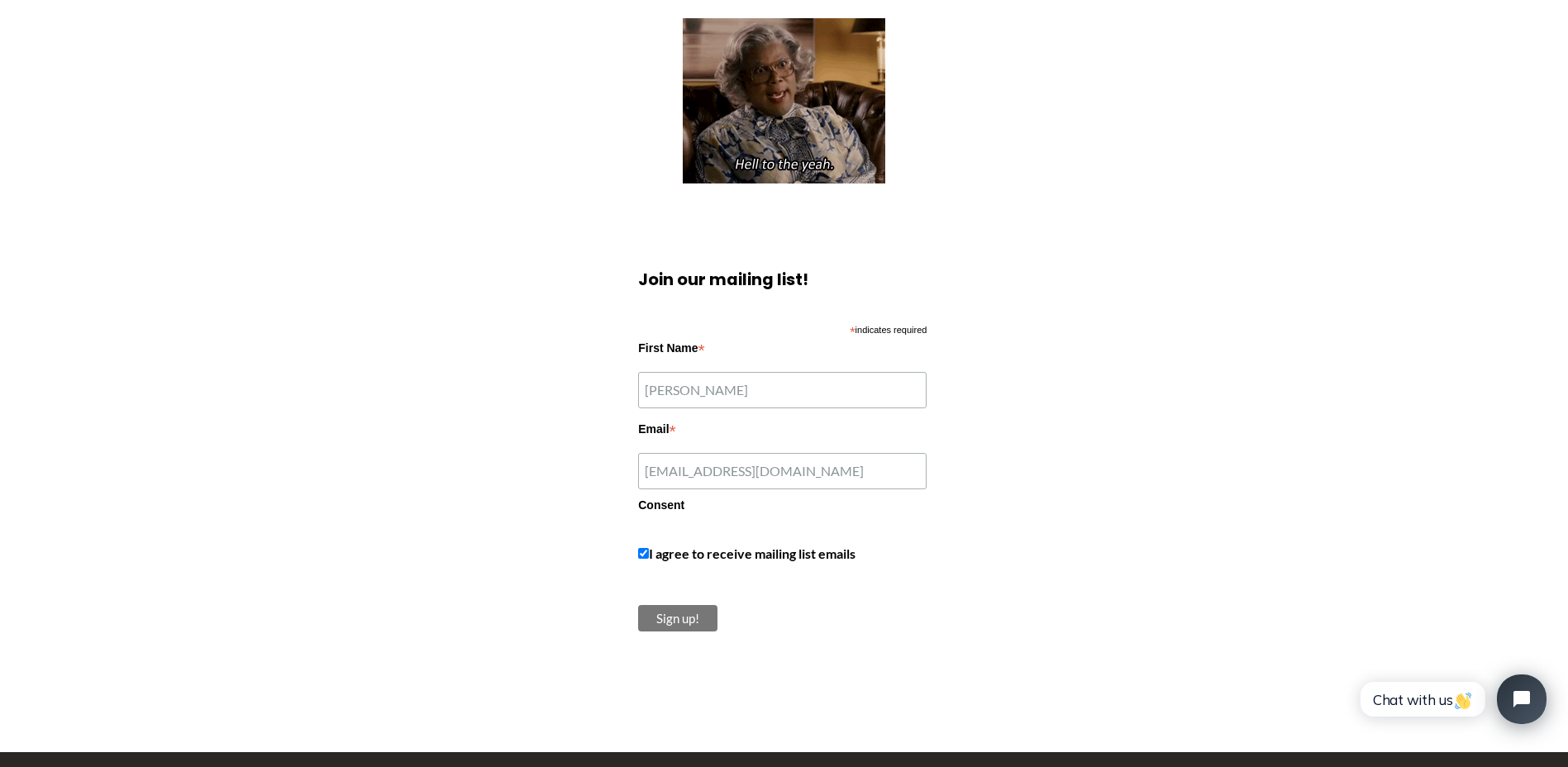 click on "Sign up!" at bounding box center (678, 618) 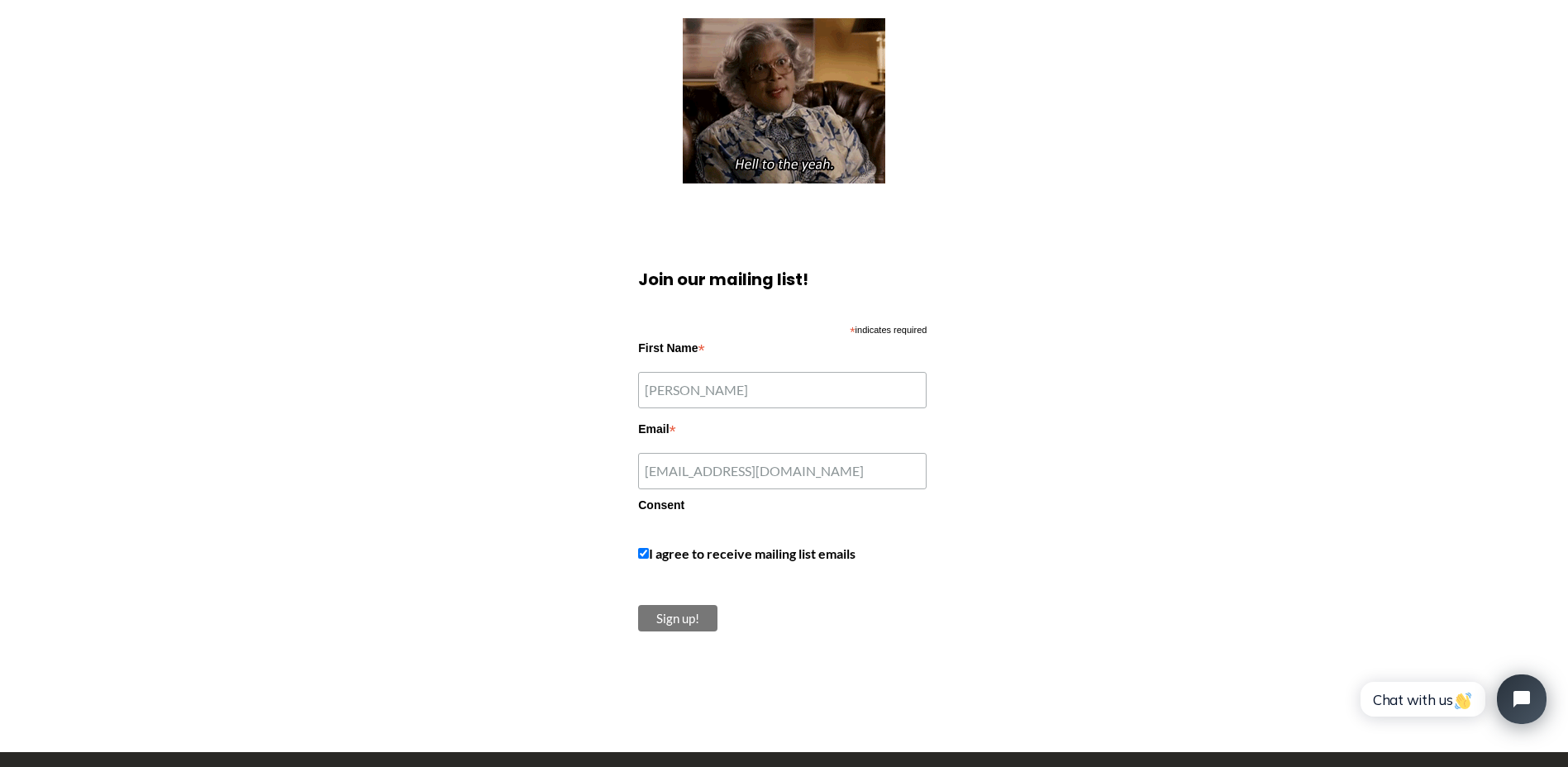 click on "Sign up!" at bounding box center [678, 618] 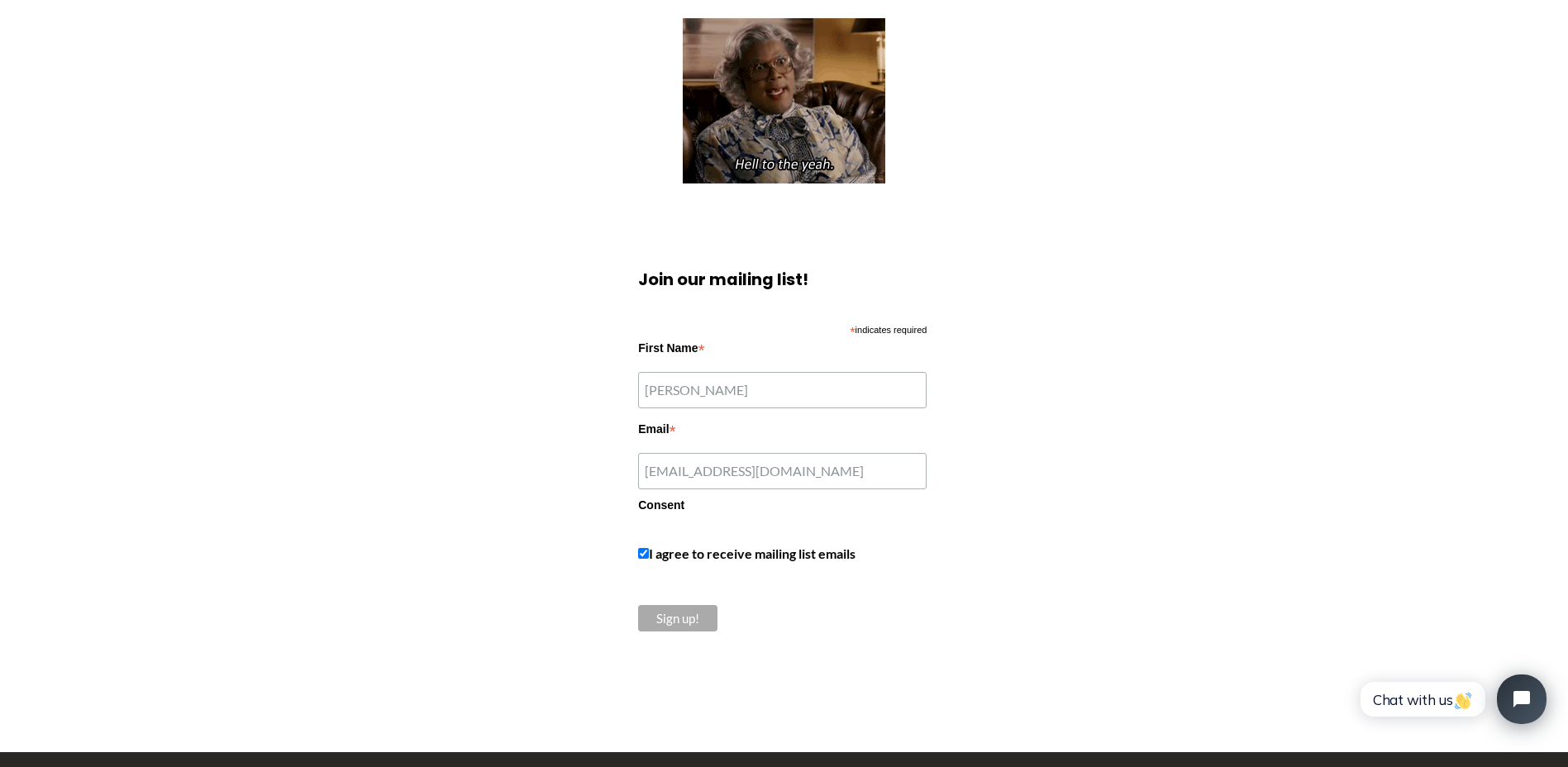 click on "Do you want FREE therapy resources?
Join our mailing list!
*  indicates required
First Name   *
Brittin
Email   *
bthomas5@beaconhealthsystem.org
Consent
I agree to receive mailing list emails
Sign up!" at bounding box center (784, 330) 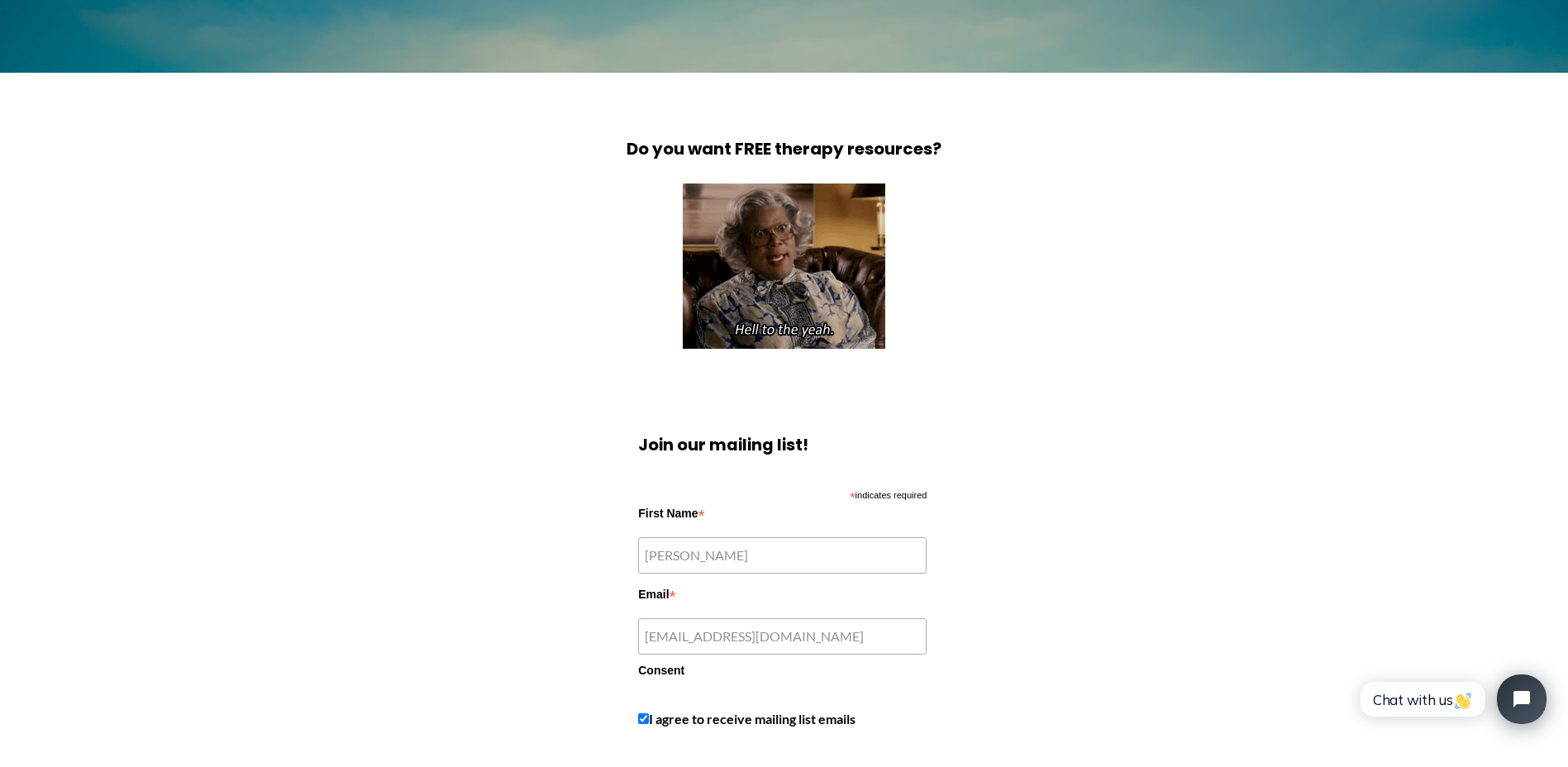 scroll, scrollTop: 661, scrollLeft: 0, axis: vertical 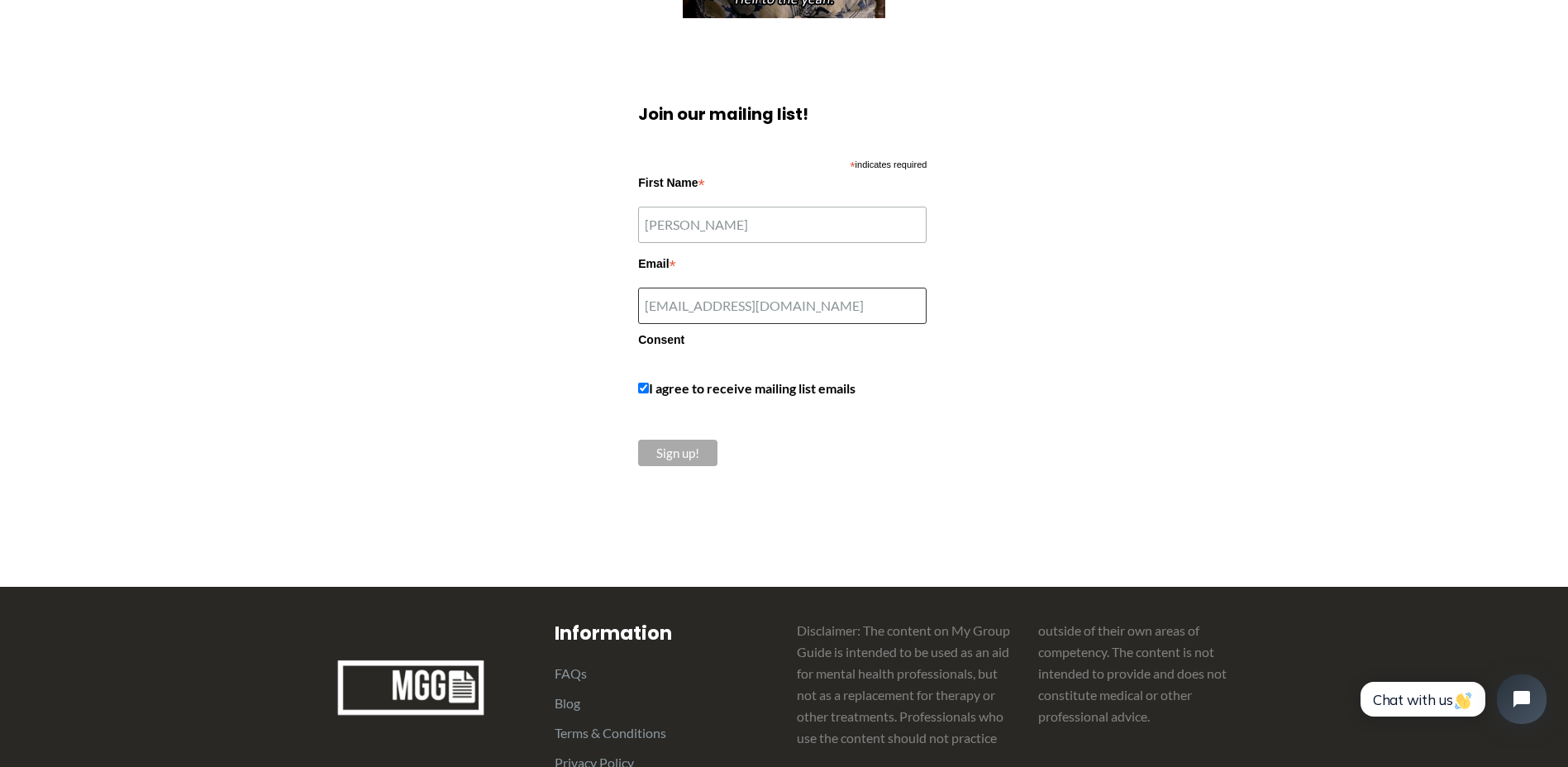 drag, startPoint x: 878, startPoint y: 311, endPoint x: 631, endPoint y: 305, distance: 247.07286 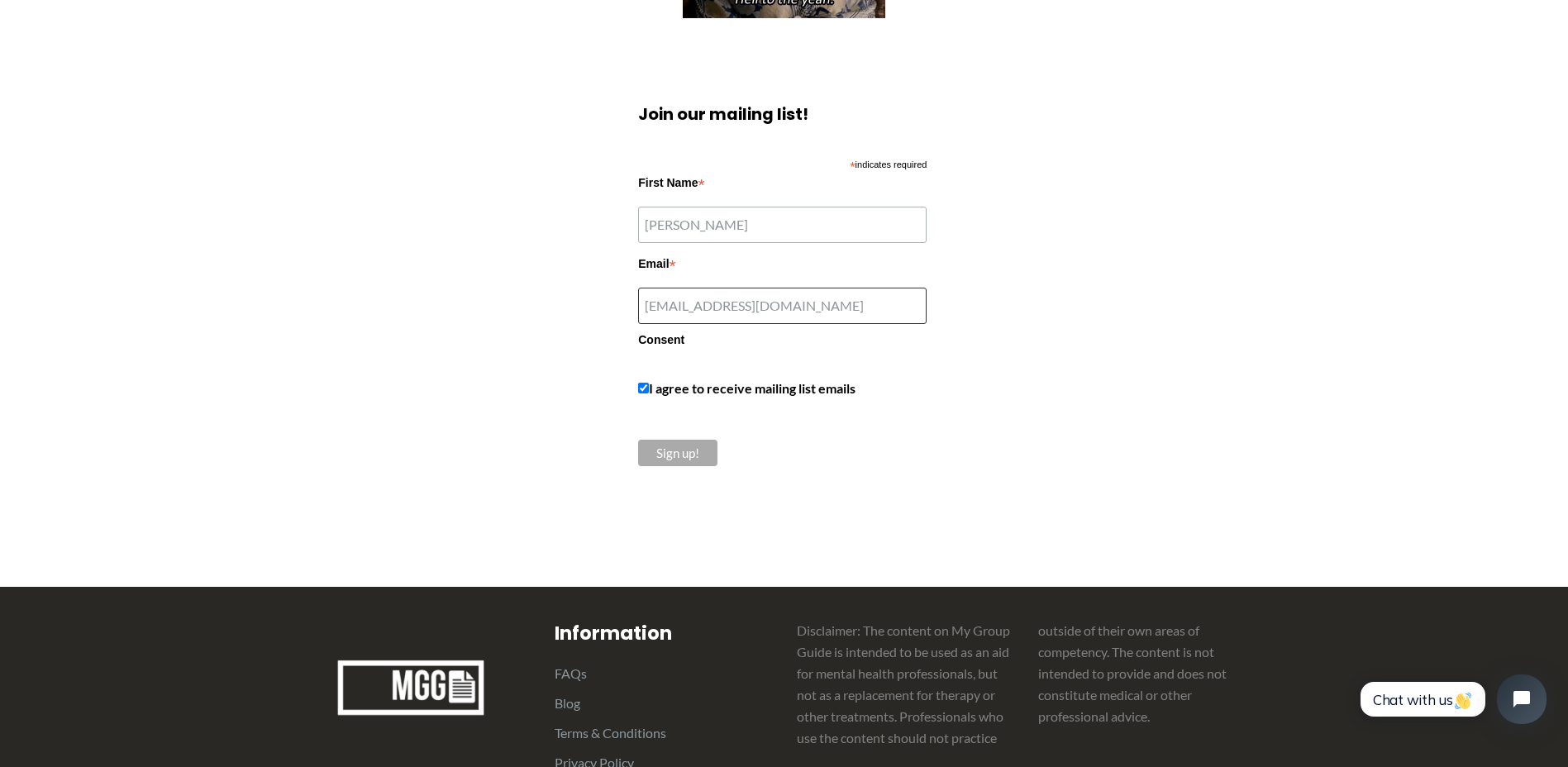 click on "Join our mailing list!
*  indicates required
First Name   *
Brittin
Email   *
bthomas5@beaconhealthsystem.org
Consent
I agree to receive mailing list emails
Sign up!" at bounding box center (784, 286) 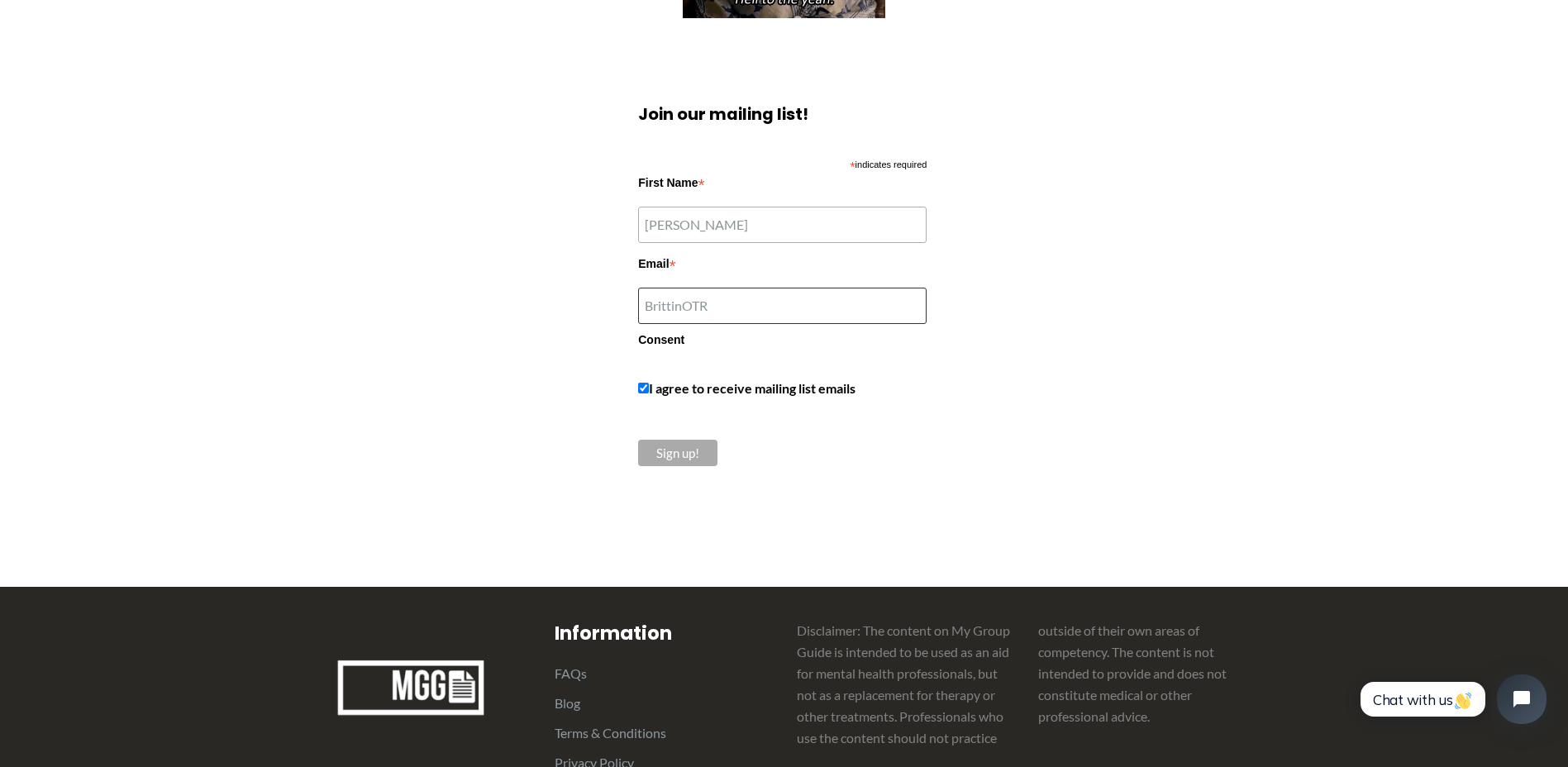 type on "BrittinOTR@gmail.com" 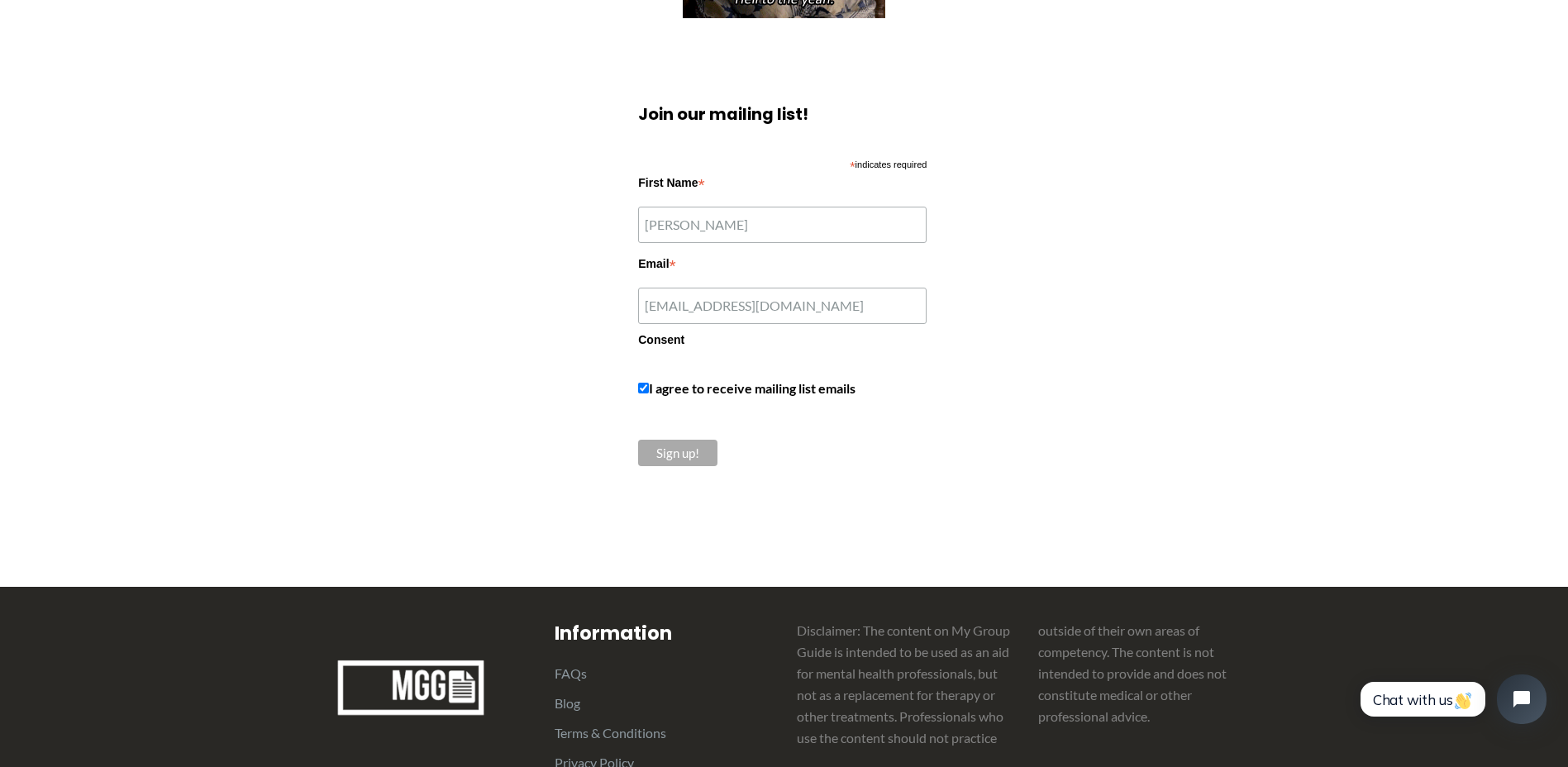 click on "Sign up!" at bounding box center [789, 457] 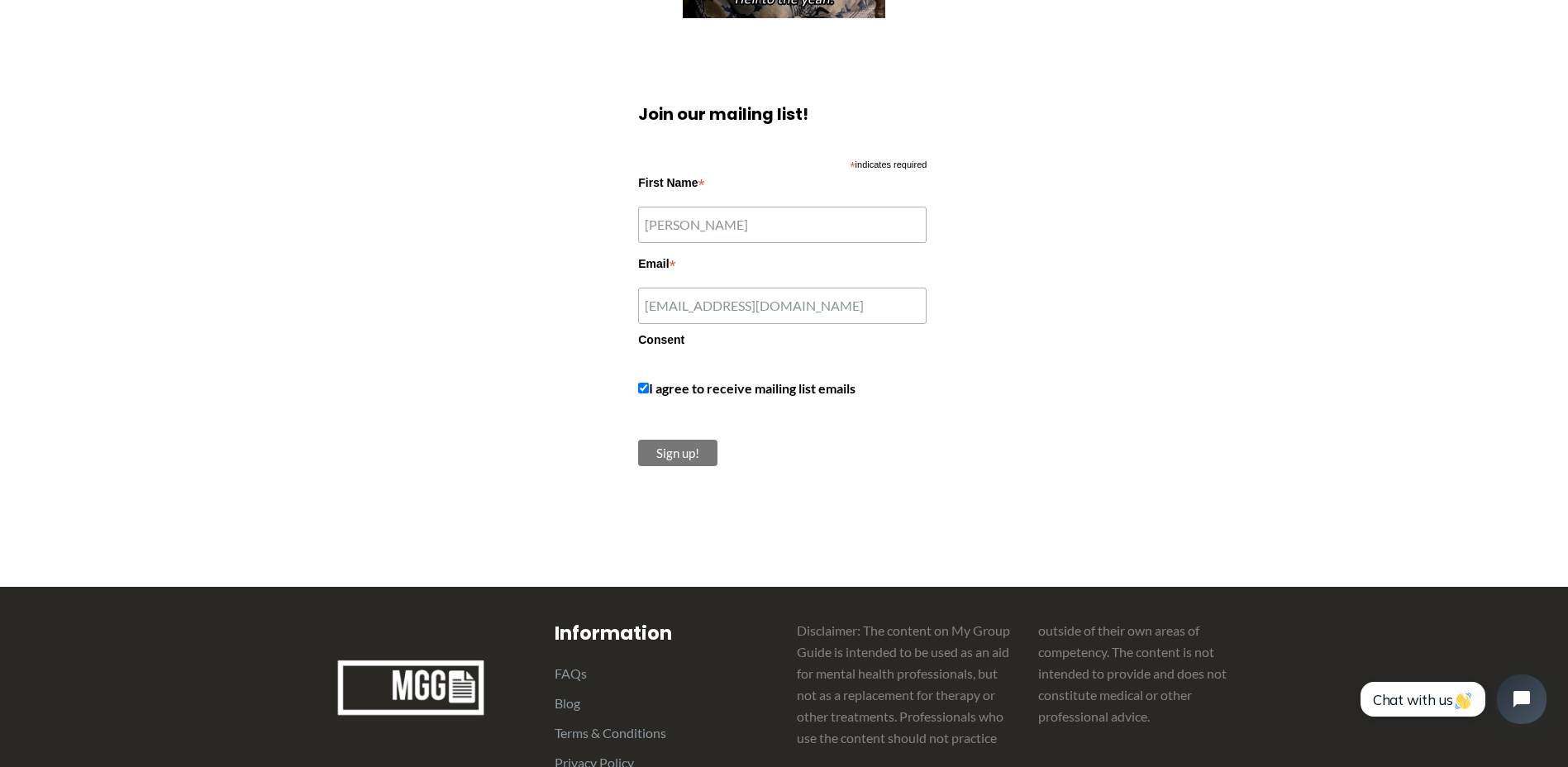 click on "Sign up!" at bounding box center [678, 453] 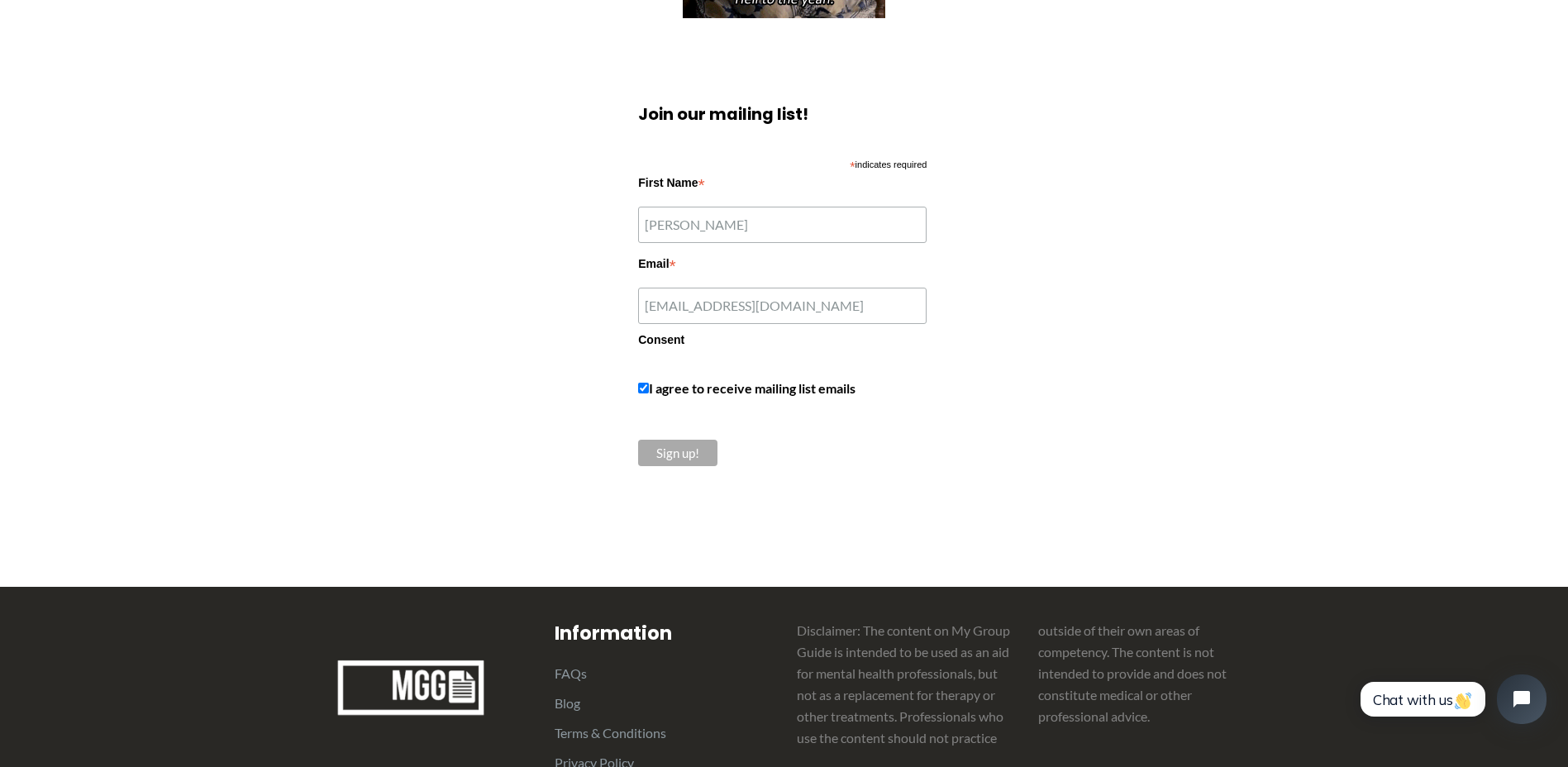 click on "I agree to receive mailing list emails" at bounding box center [782, 388] 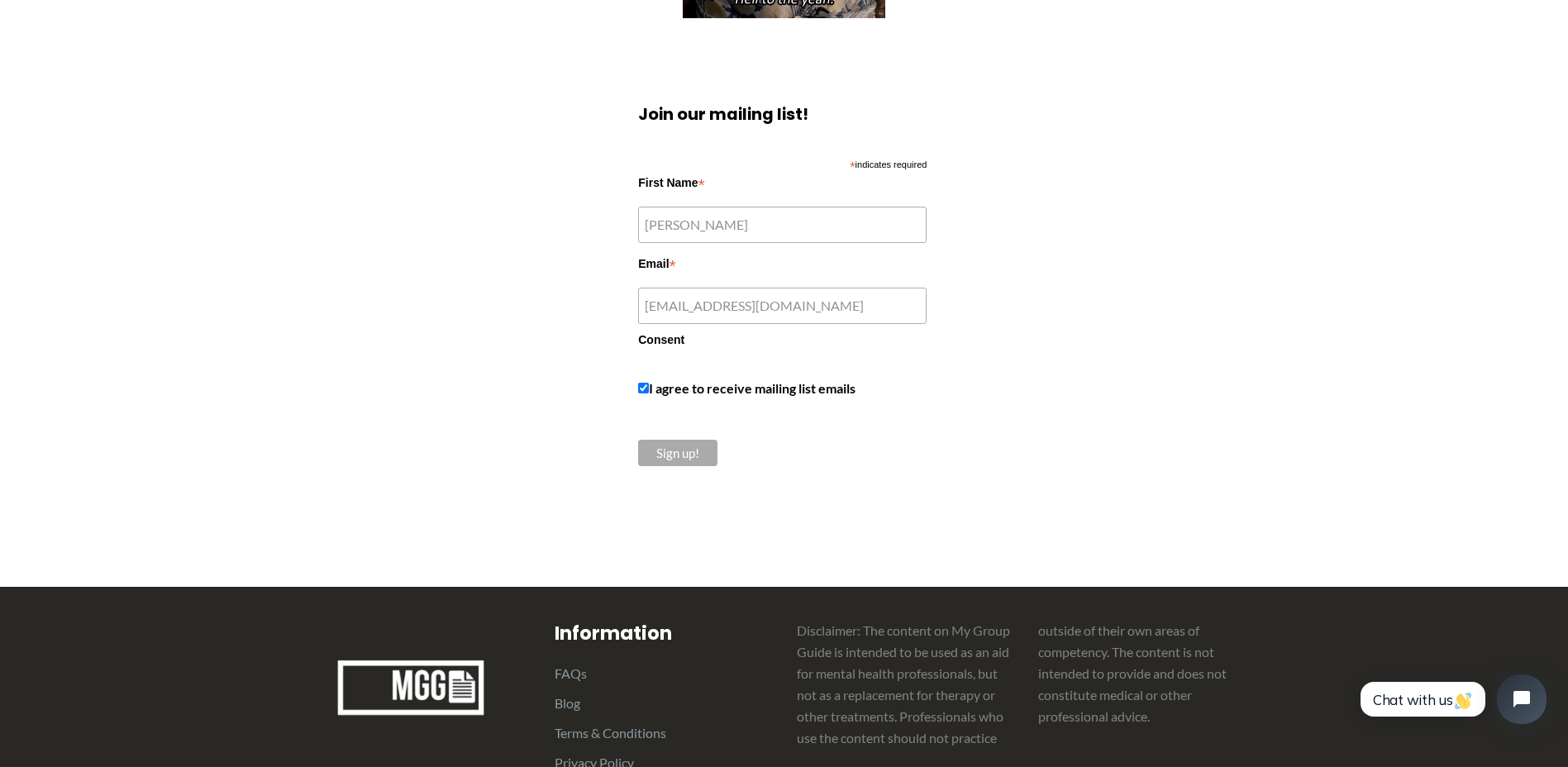 click on "I agree to receive mailing list emails" at bounding box center (782, 388) 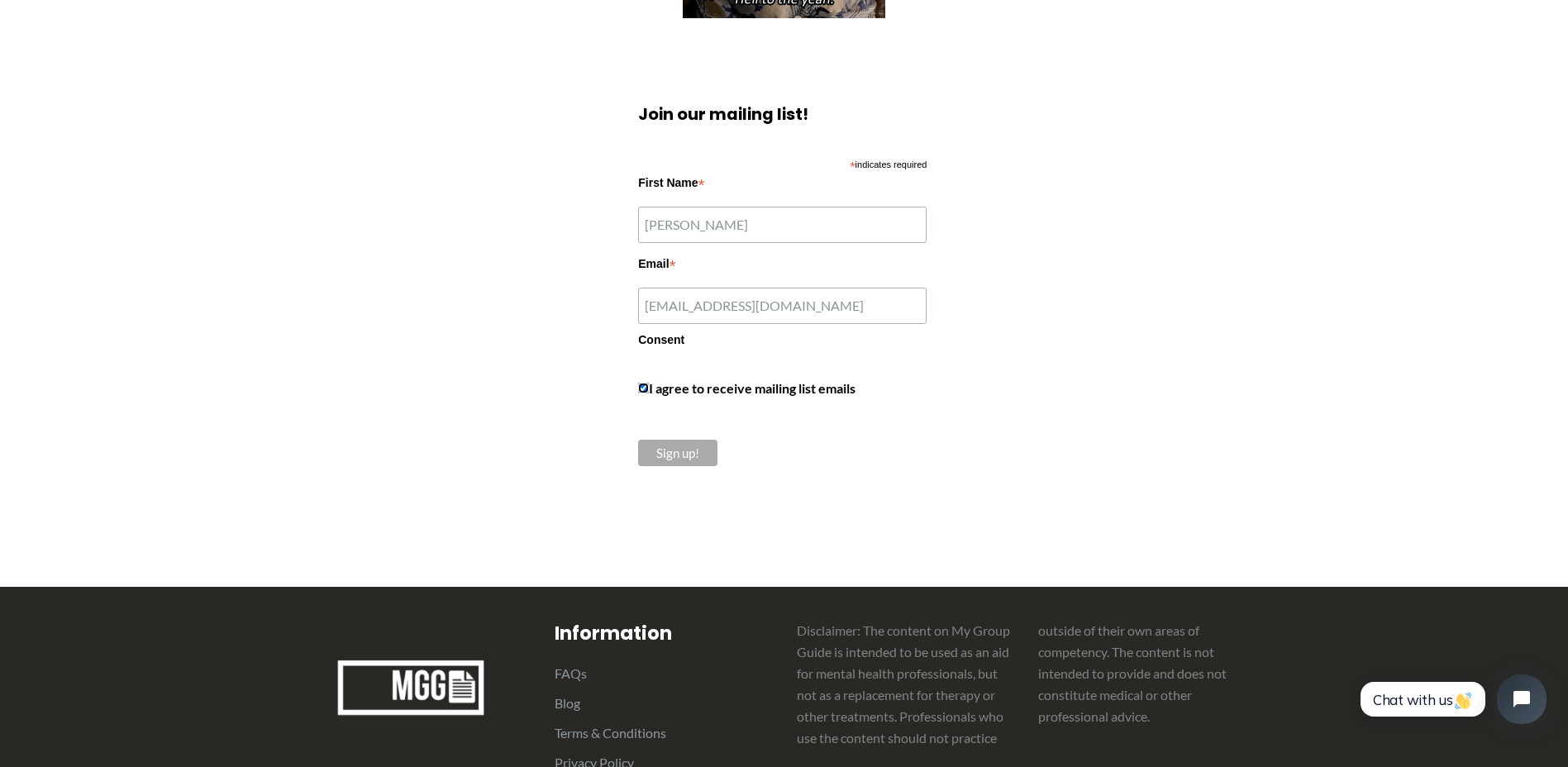 click on "I agree to receive mailing list emails" at bounding box center (643, 388) 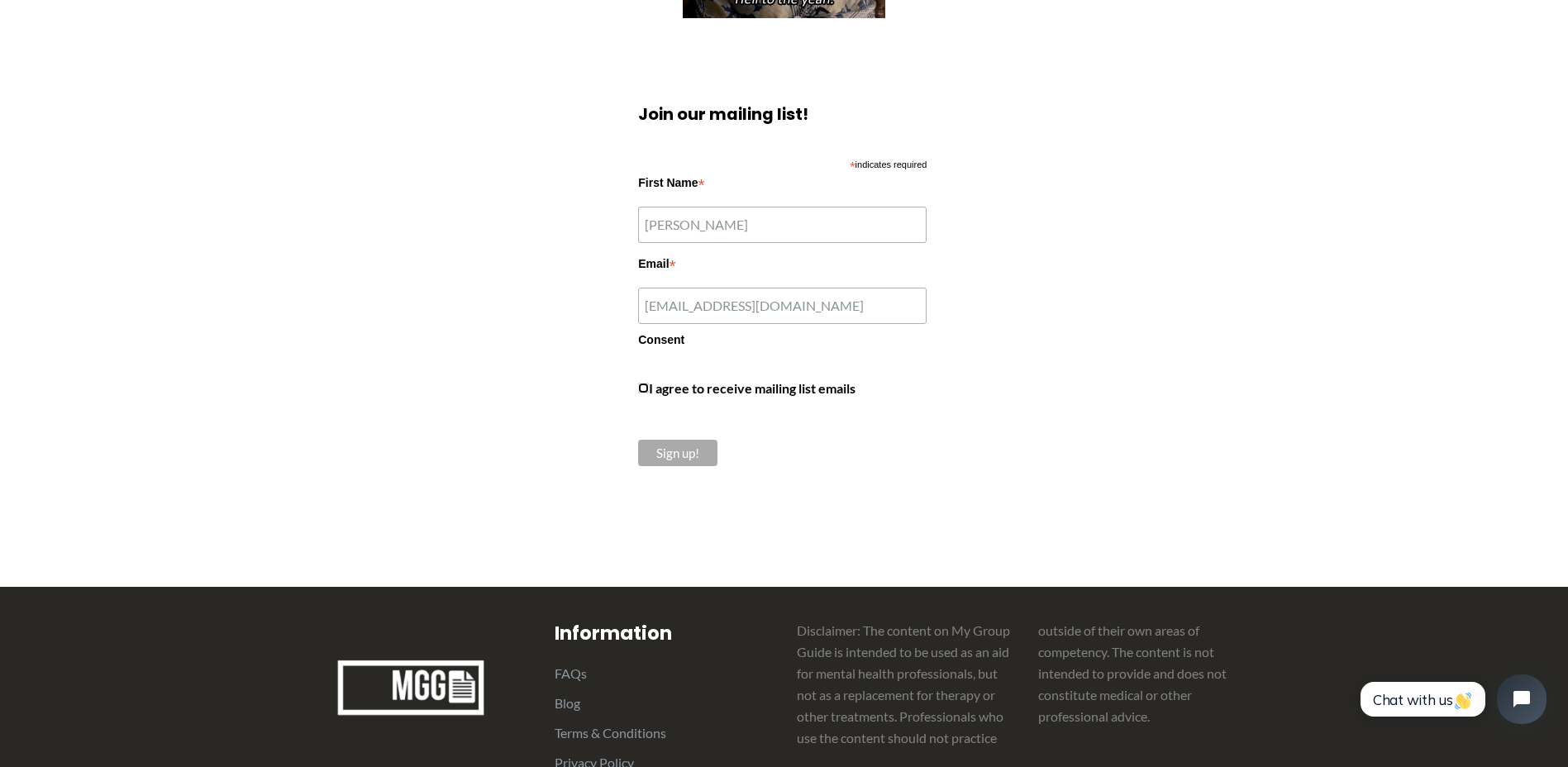 click on "I agree to receive mailing list emails" at bounding box center [643, 388] 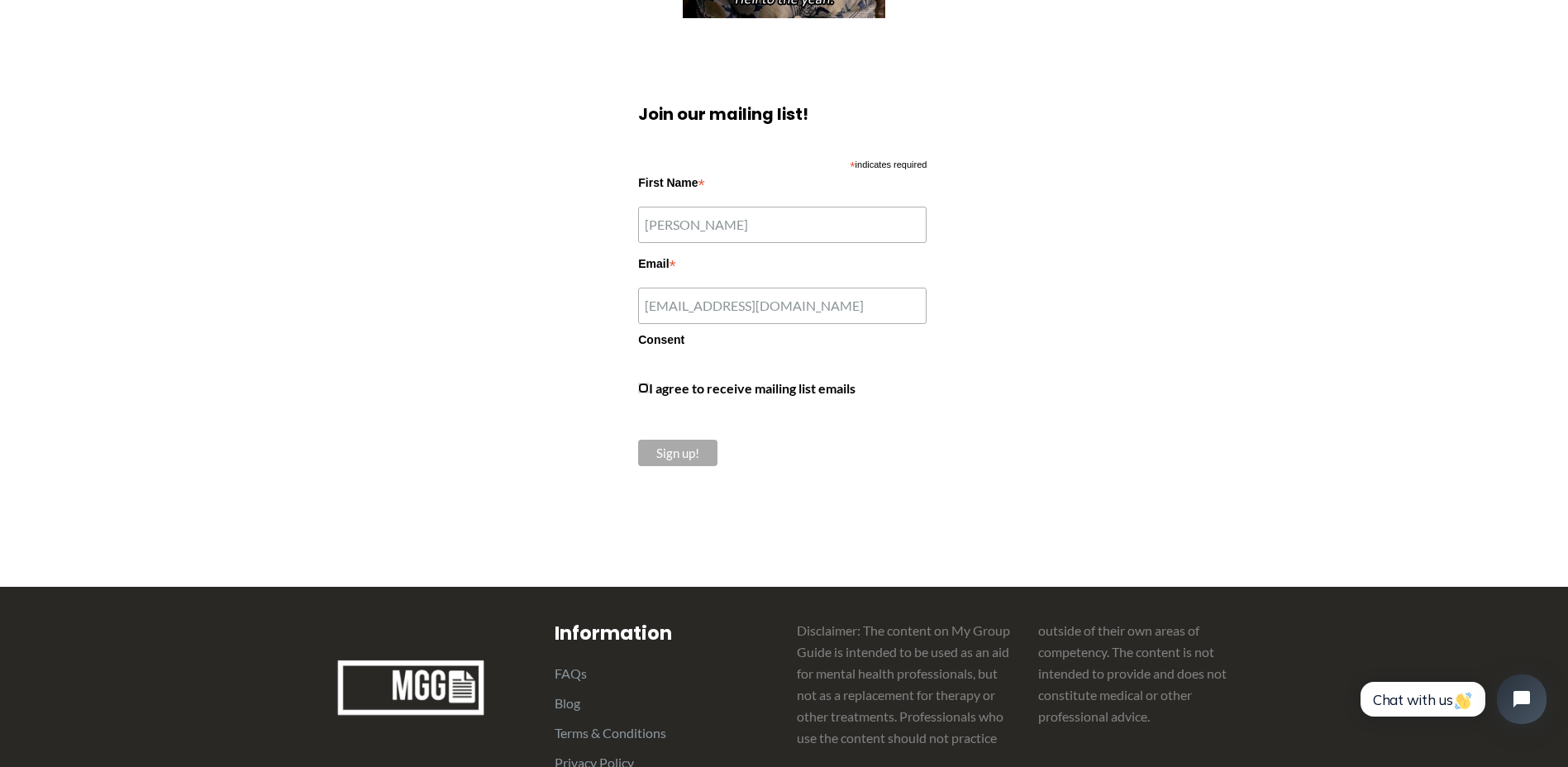 checkbox on "true" 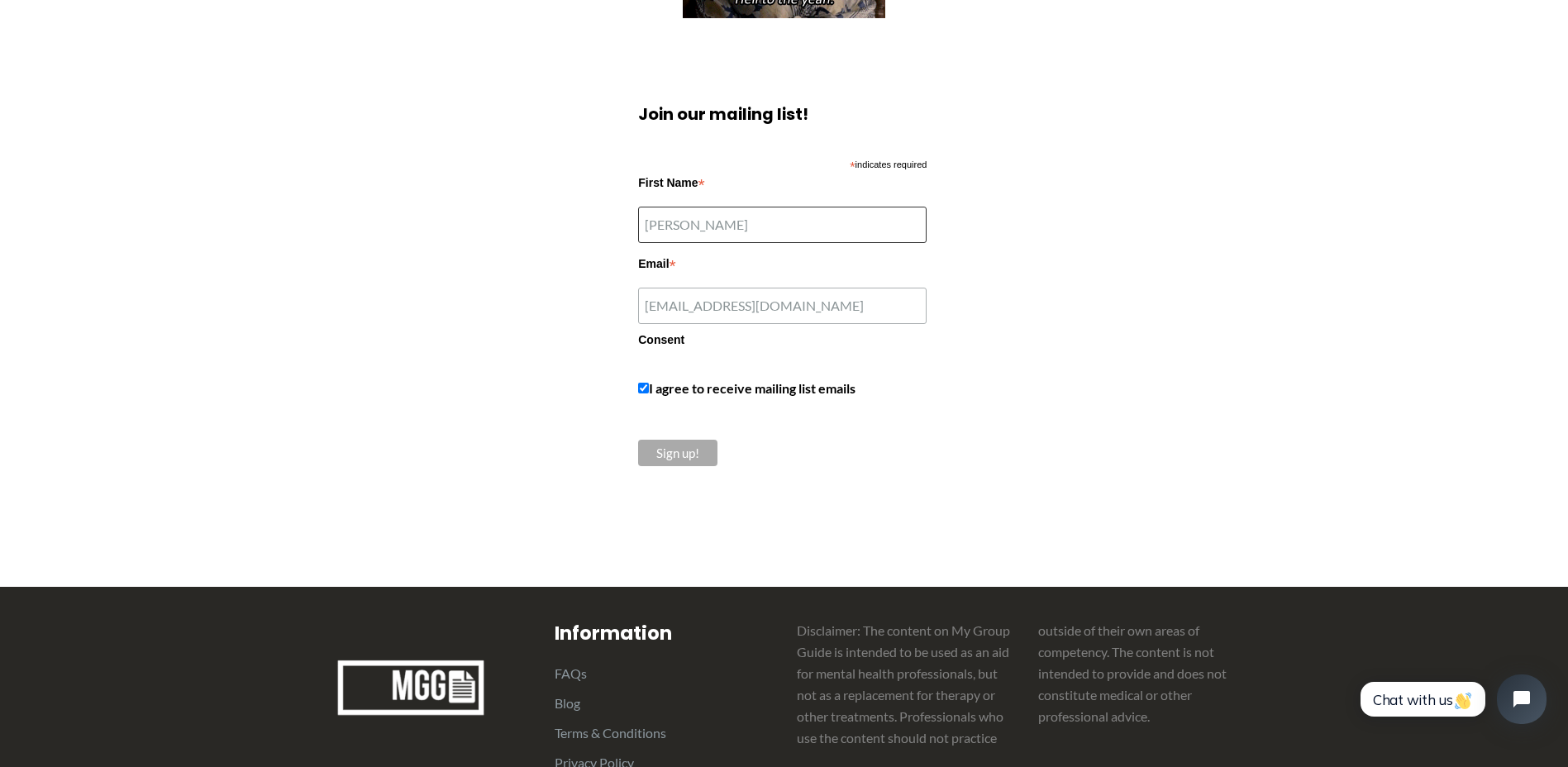click on "Brittin" at bounding box center [782, 225] 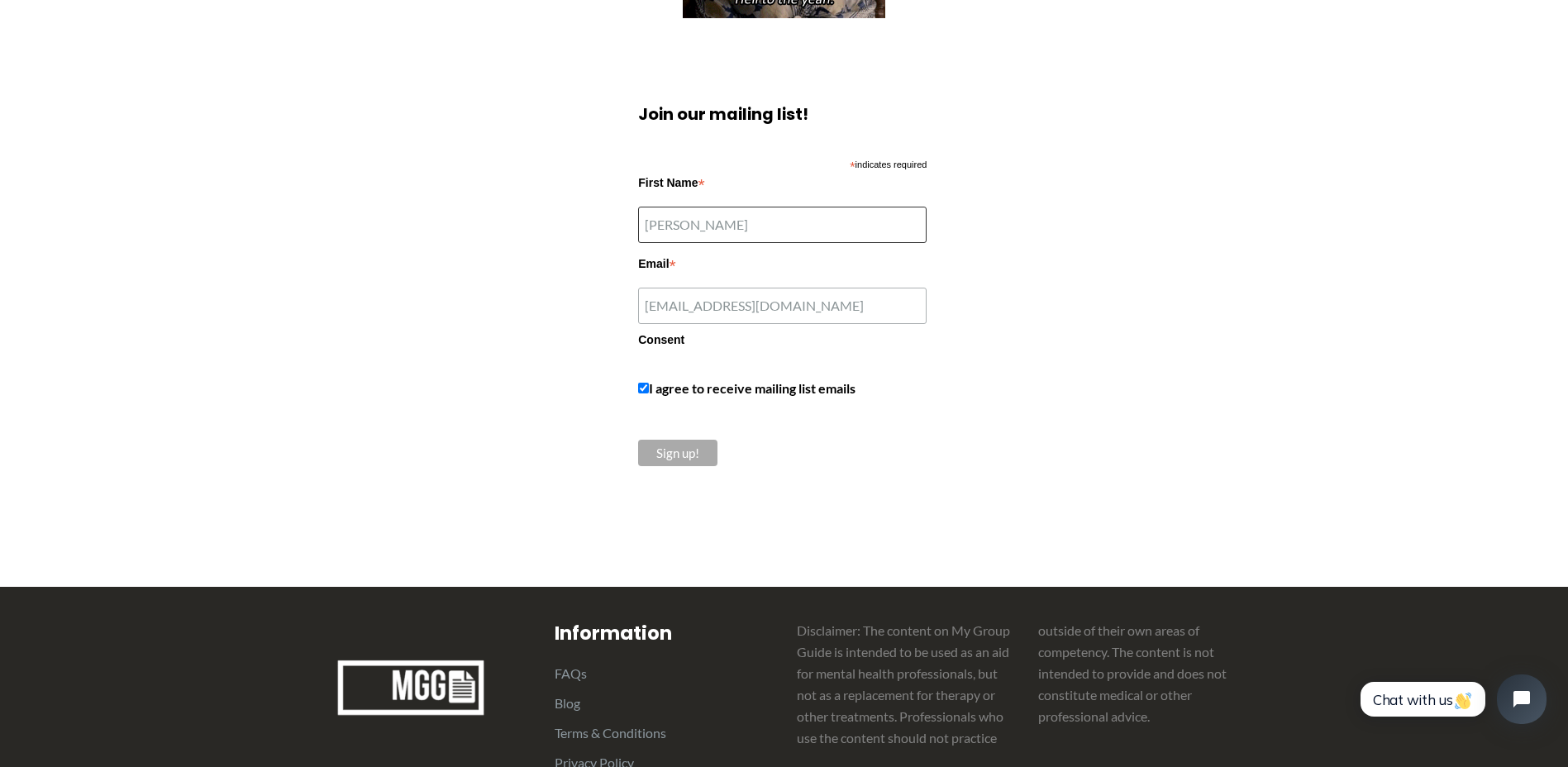 type on "Brittin Thomas" 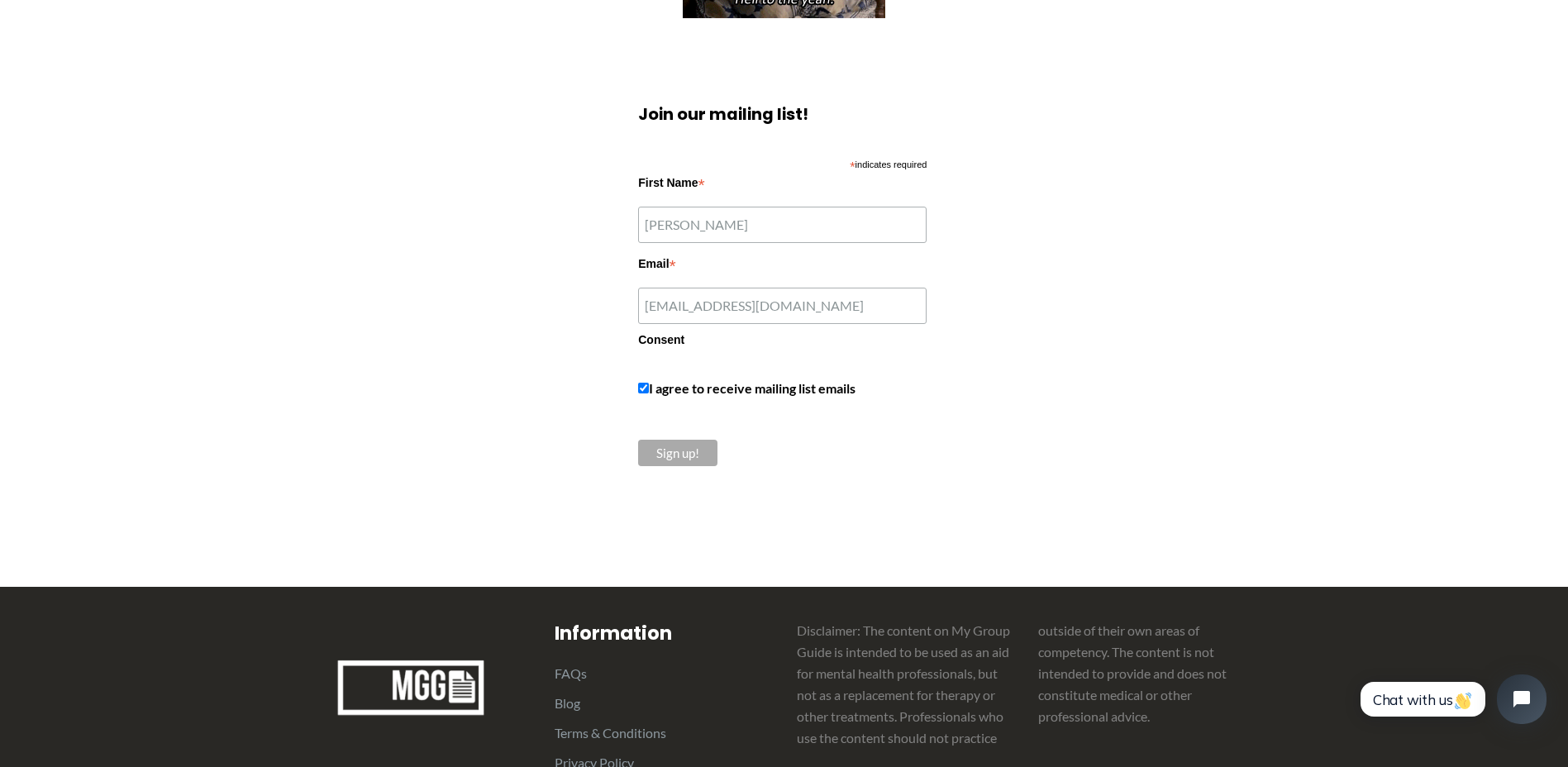 click on "I agree to receive mailing list emails" at bounding box center (782, 388) 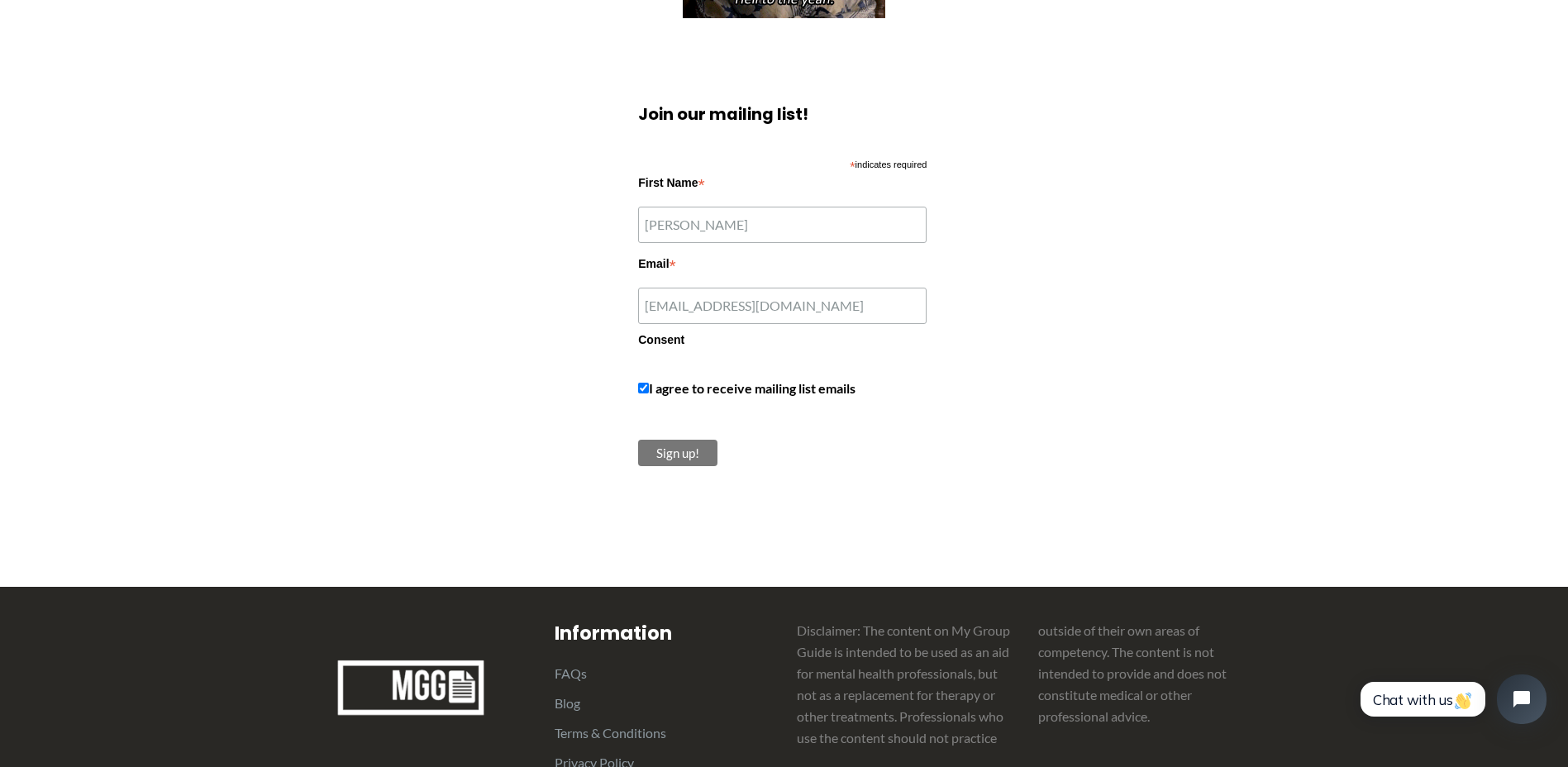 click on "Sign up!" at bounding box center (678, 453) 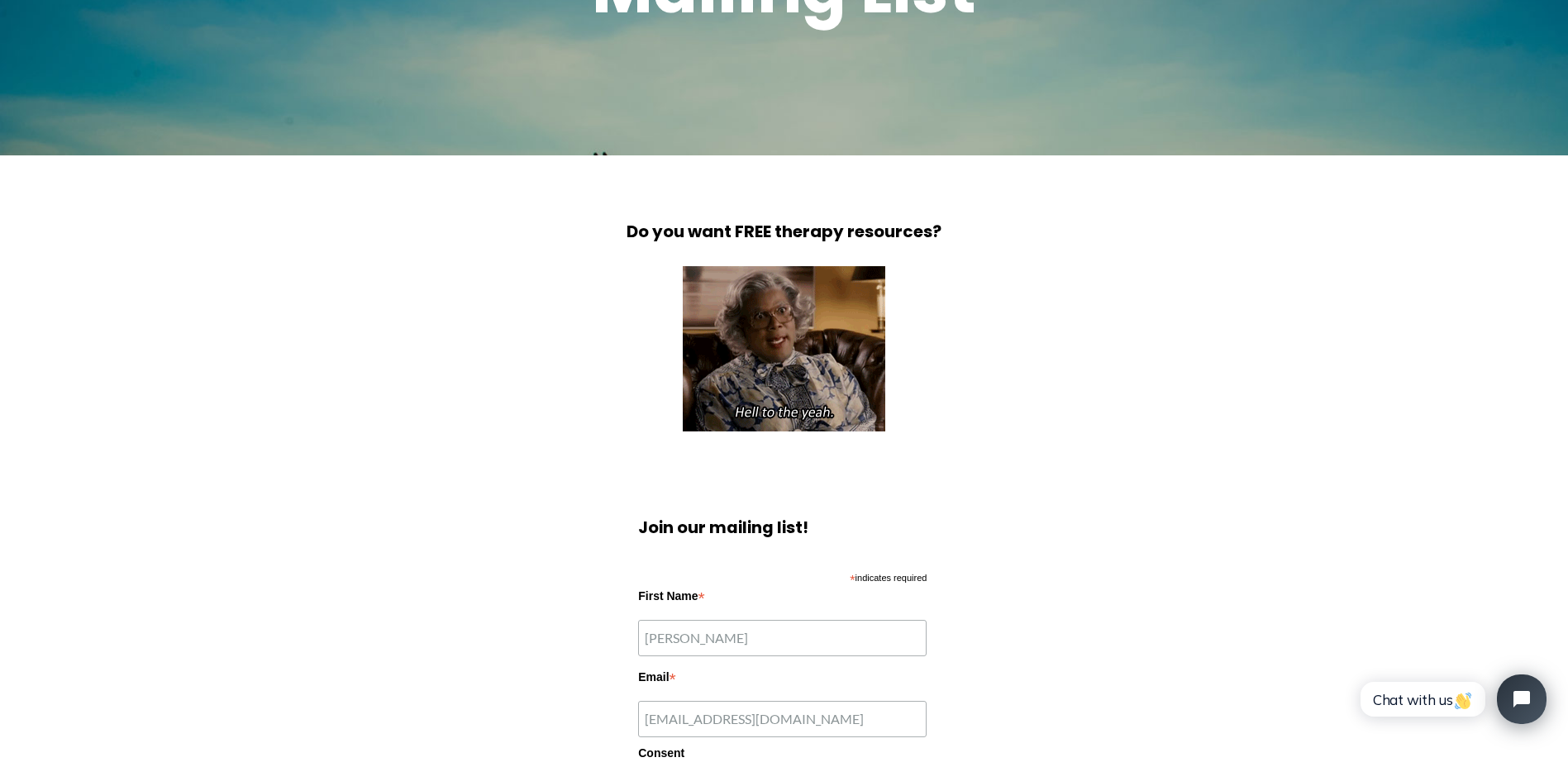 scroll, scrollTop: 0, scrollLeft: 0, axis: both 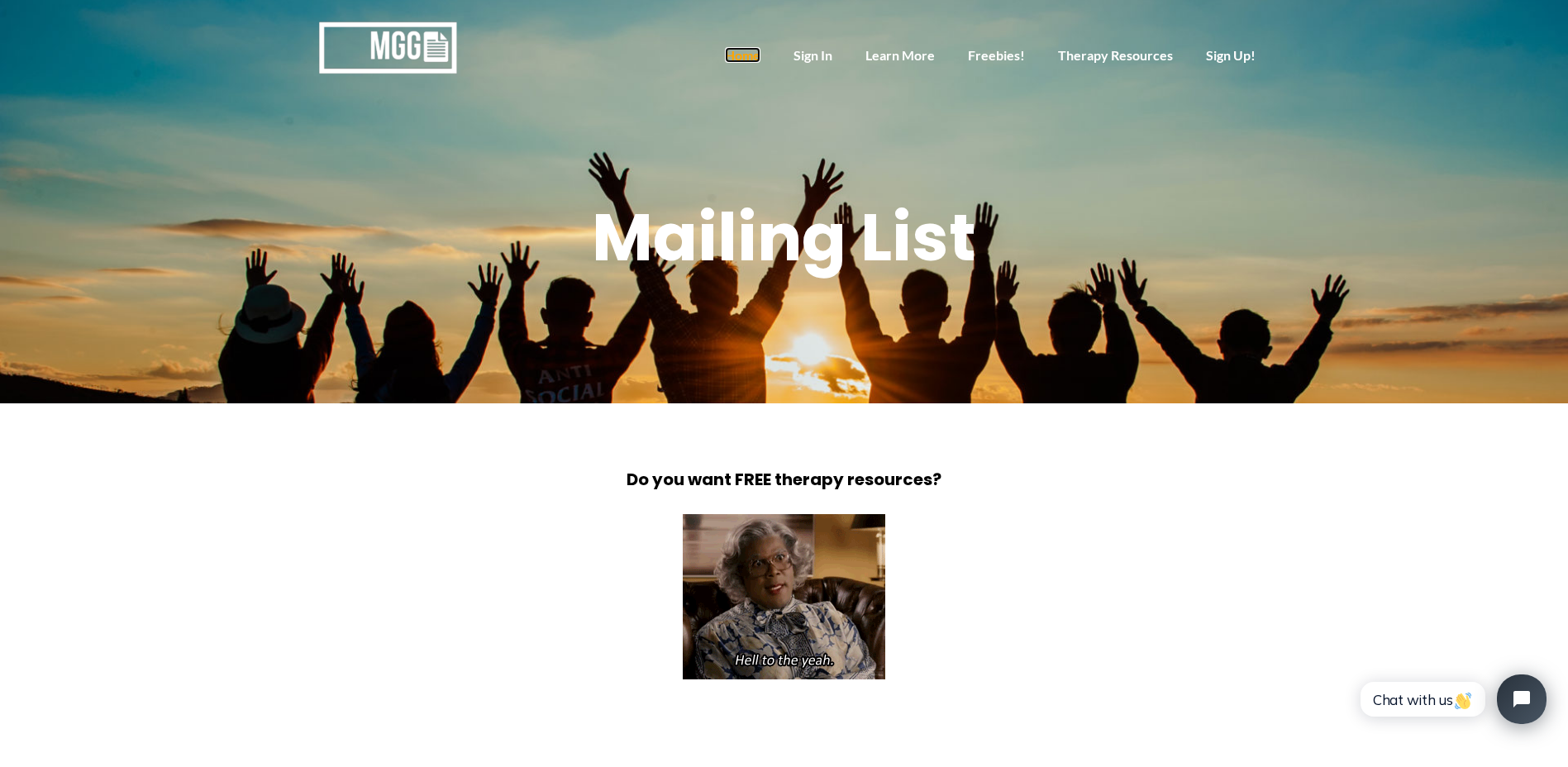click on "Home" at bounding box center (742, 55) 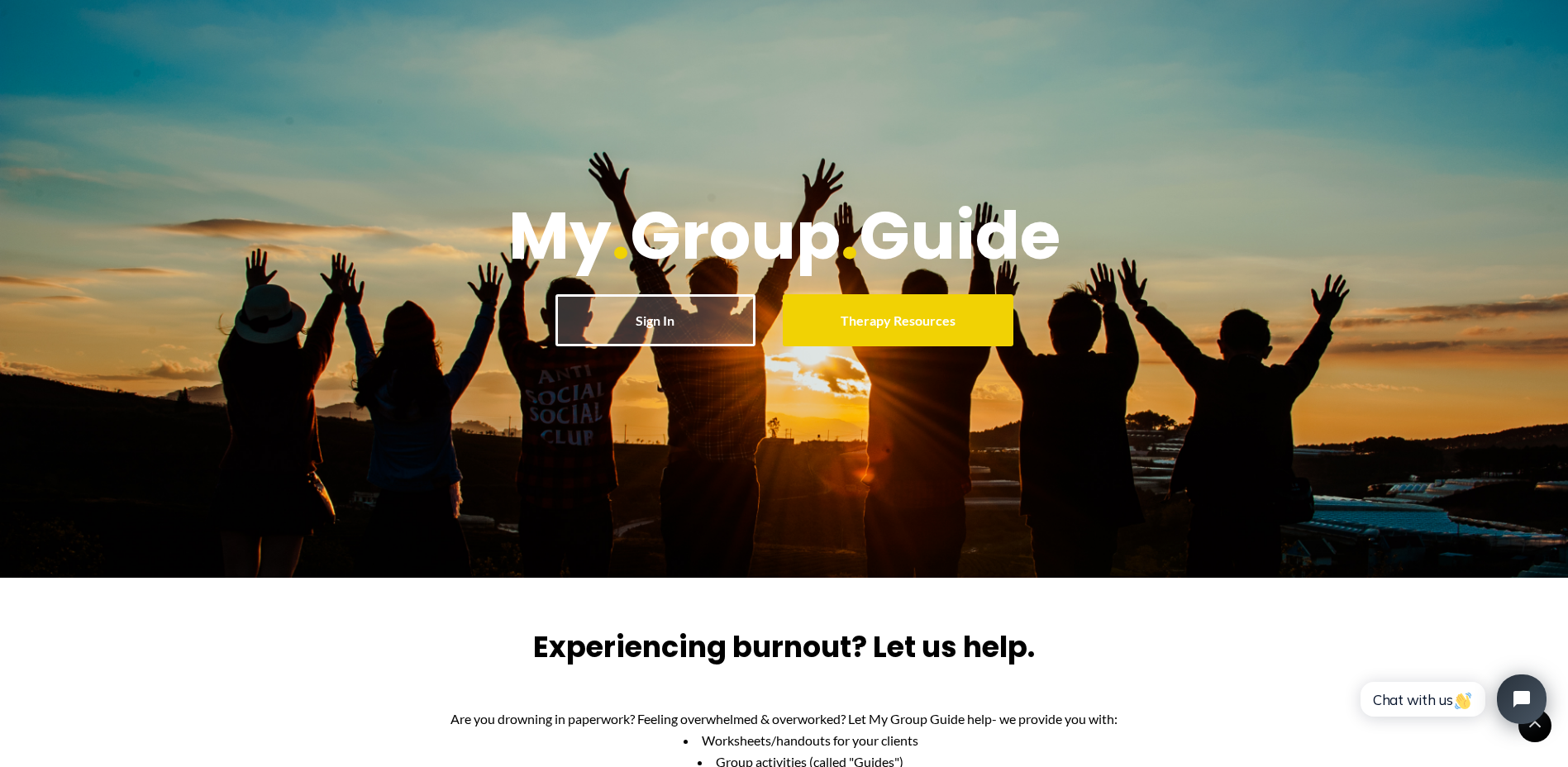 scroll, scrollTop: 579, scrollLeft: 0, axis: vertical 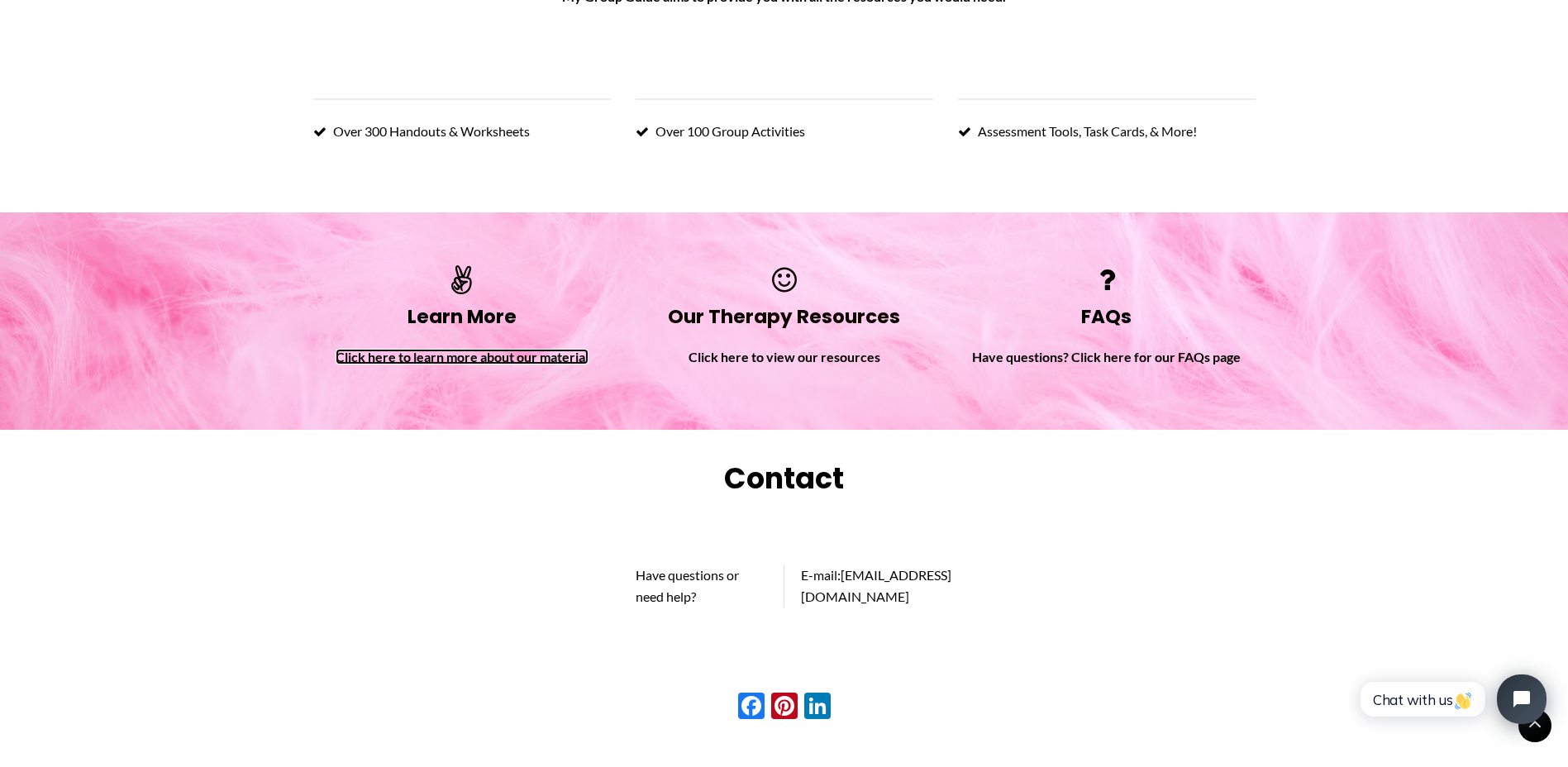 click on "Click here to learn more about our material" at bounding box center (462, 356) 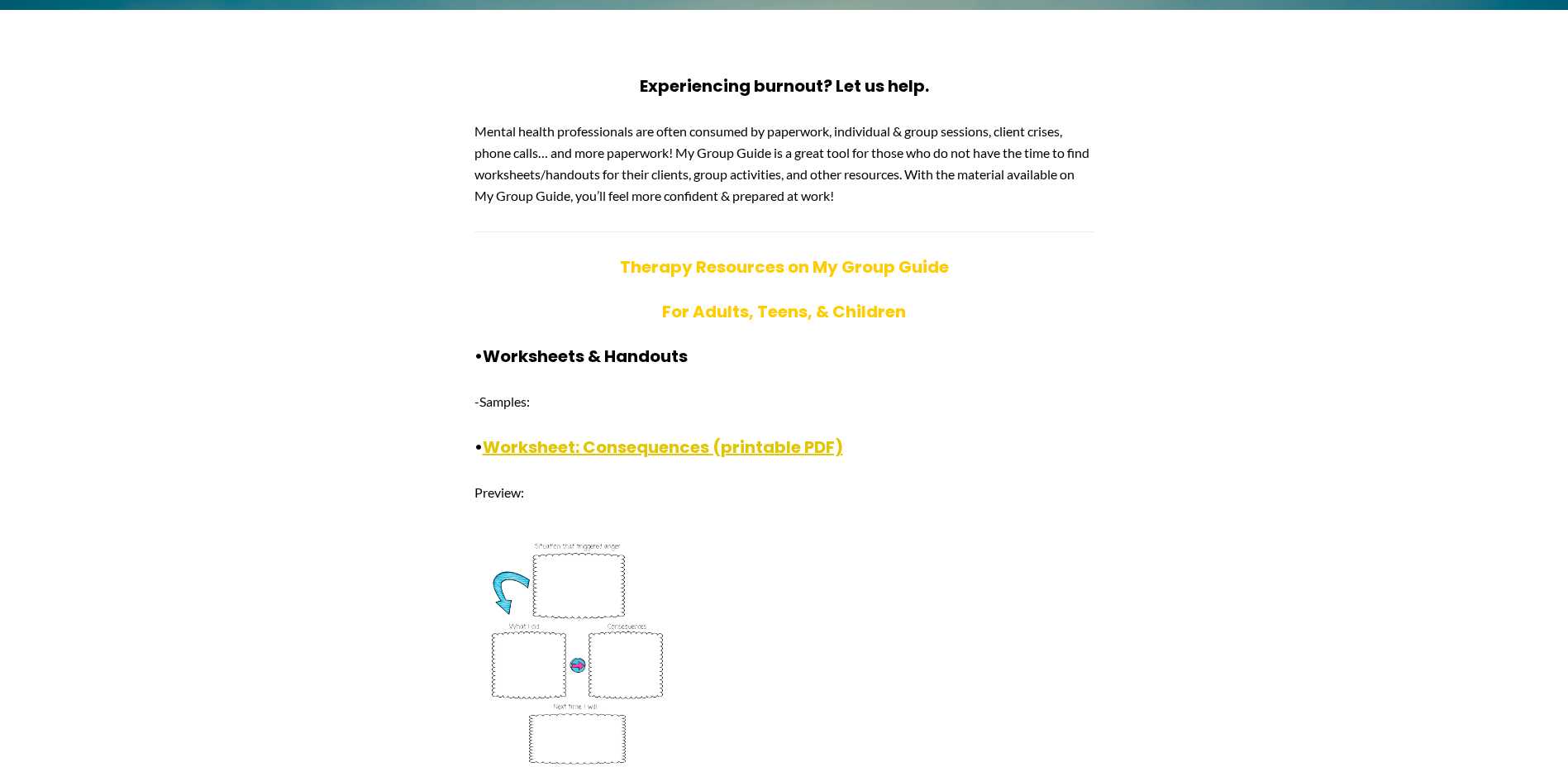scroll, scrollTop: 496, scrollLeft: 0, axis: vertical 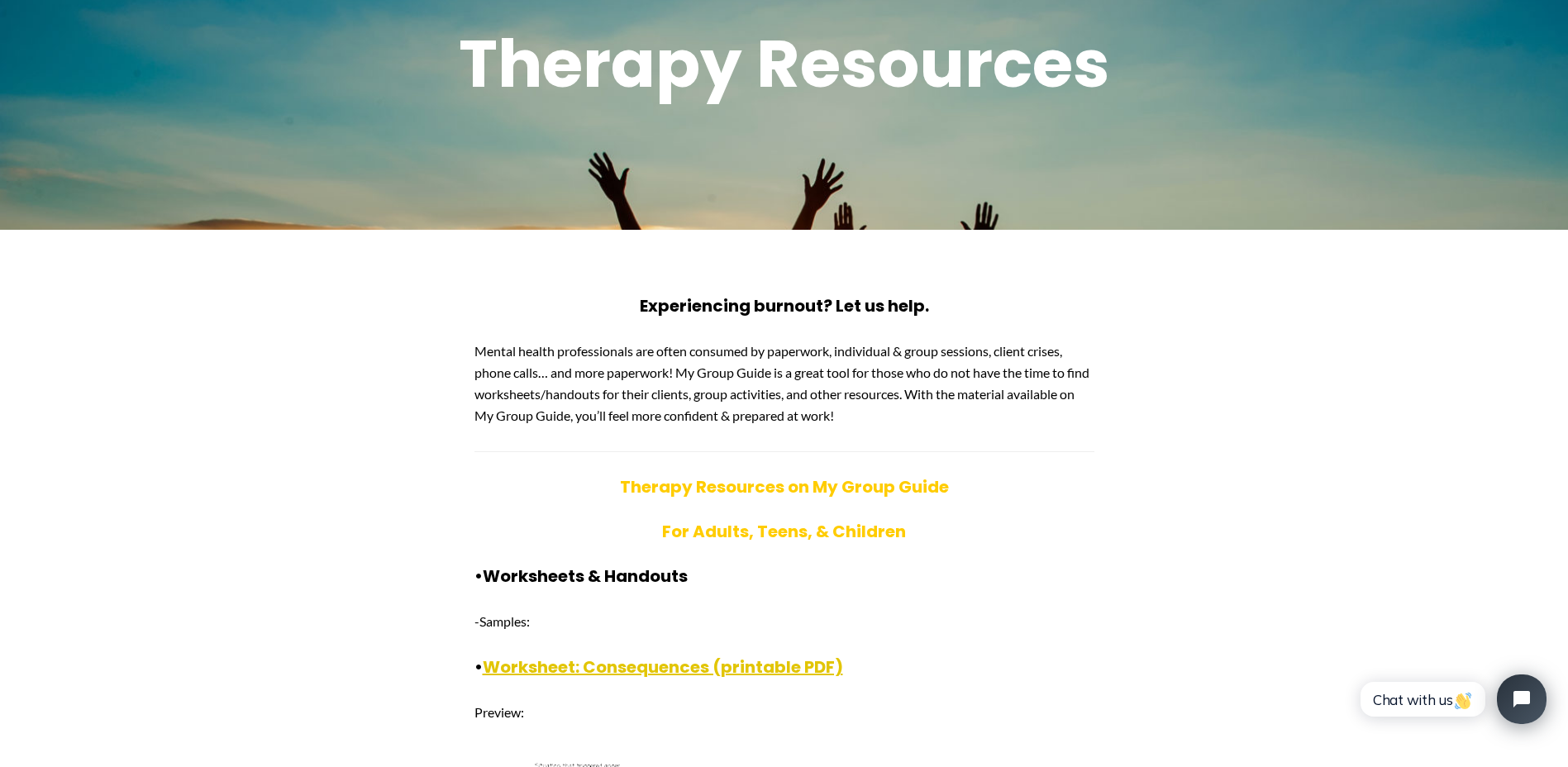 click on "Experiencing burnout? Let us help.
Mental health professionals are often consumed by paperwork, individual & group sessions, client crises, phone calls… and more paperwork! My Group Guide is a great tool for those who do not have the time to find worksheets/handouts for their clients, group activities, and other resources. With the material available on My Group Guide, you’ll feel more confident & prepared at work!
Therapy Resources on My Group Guide
For Adults, Teens, & Children
• Worksheets & Handouts
-Samples:
• Worksheet: Consequences (printable PDF)
Preview:
Worksheet: How I Respond to Trauma (printable PDF)
Preview:
Worksheet: My “Inner Critic” (printable PDF)
Preview:
• Misc. Material
-Task cards, icebreakers, & more!
-Sample:
Task Cards: Emotions Card Game
• Group Activities (“Guides”)
-Sample:
Core Beliefs (Topic: Cognitive Distortions)" at bounding box center [784, 1150] 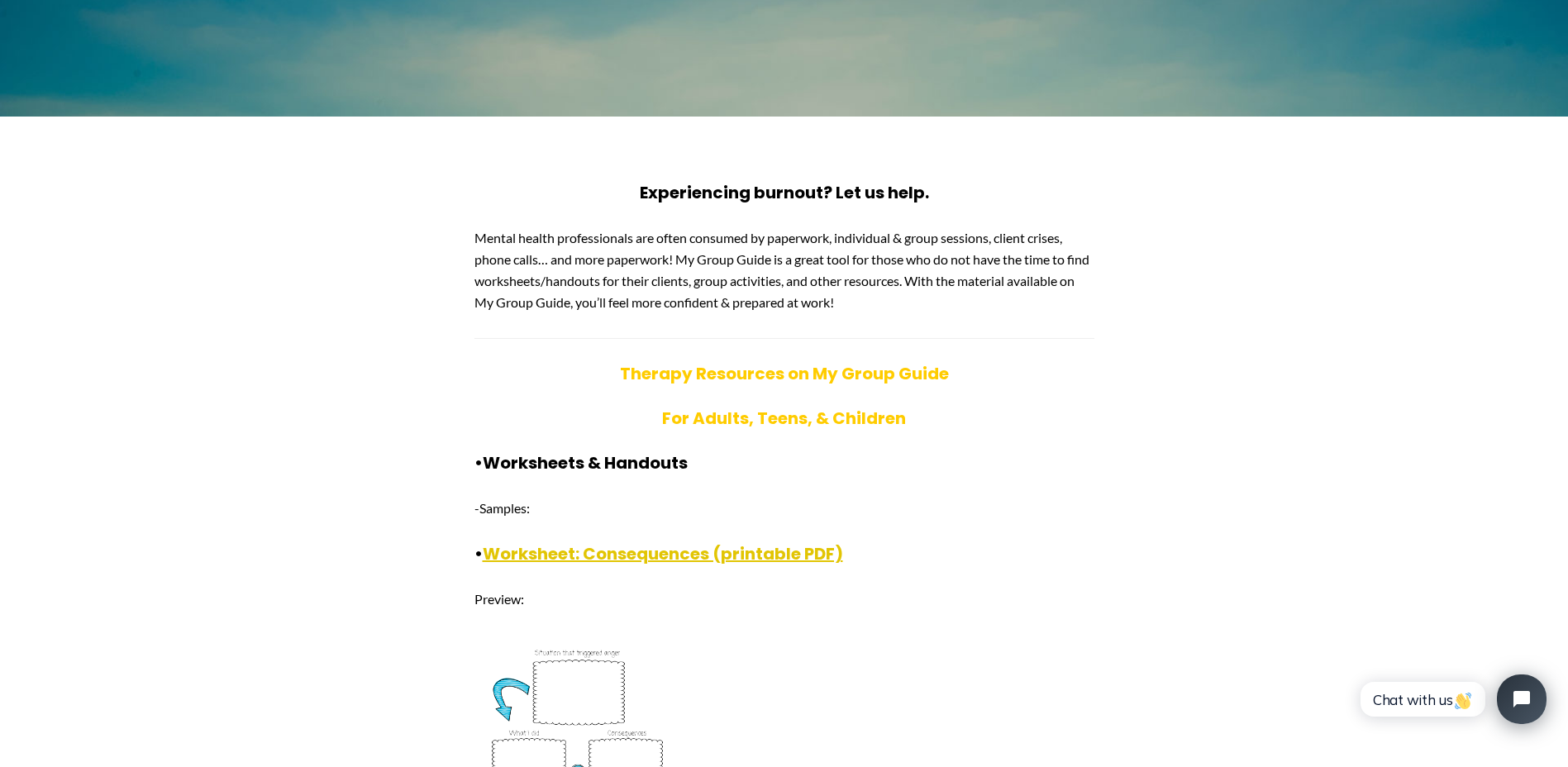 scroll, scrollTop: 504, scrollLeft: 0, axis: vertical 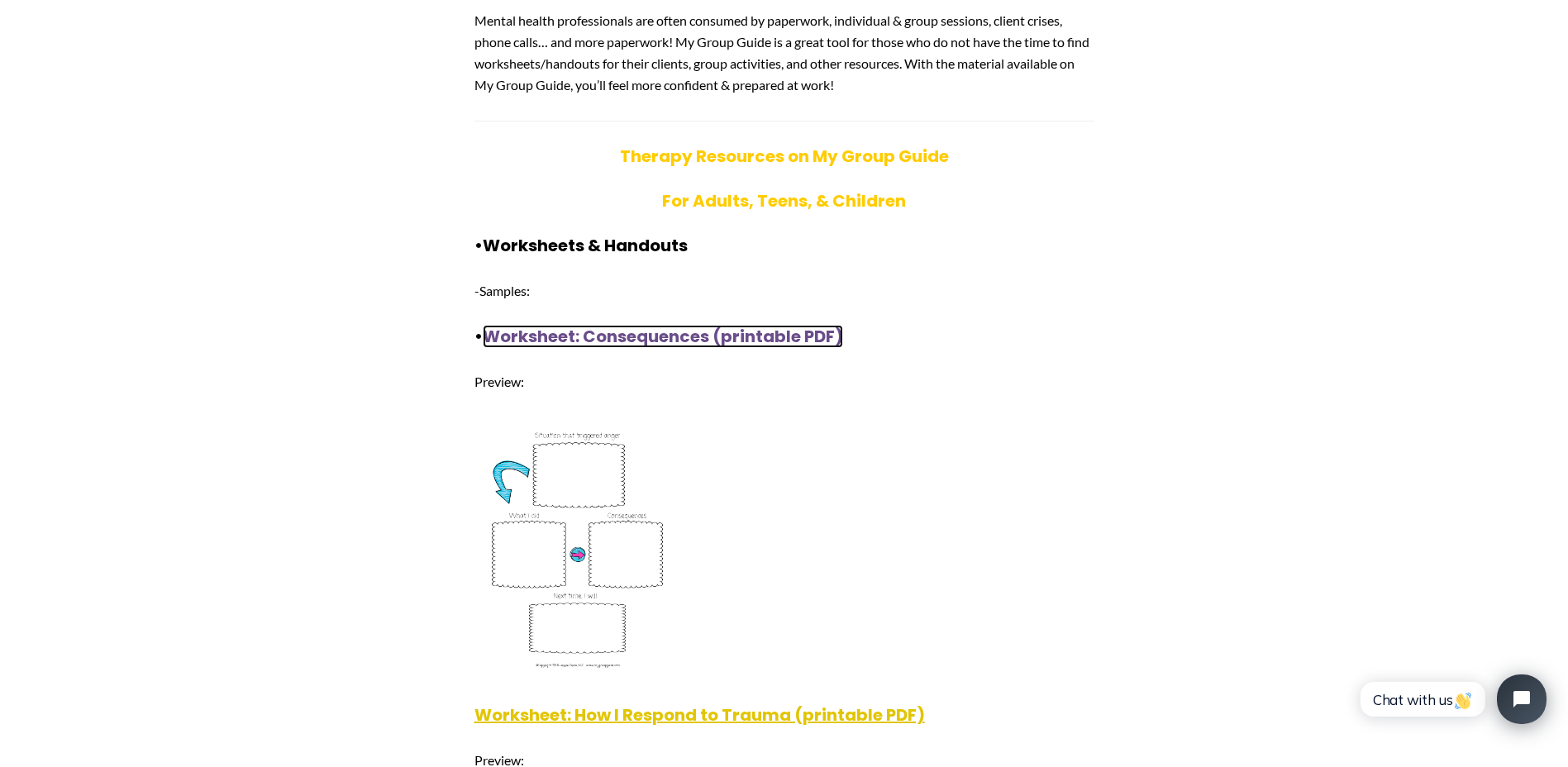 click on "Worksheet: Consequences (printable PDF)" at bounding box center (663, 336) 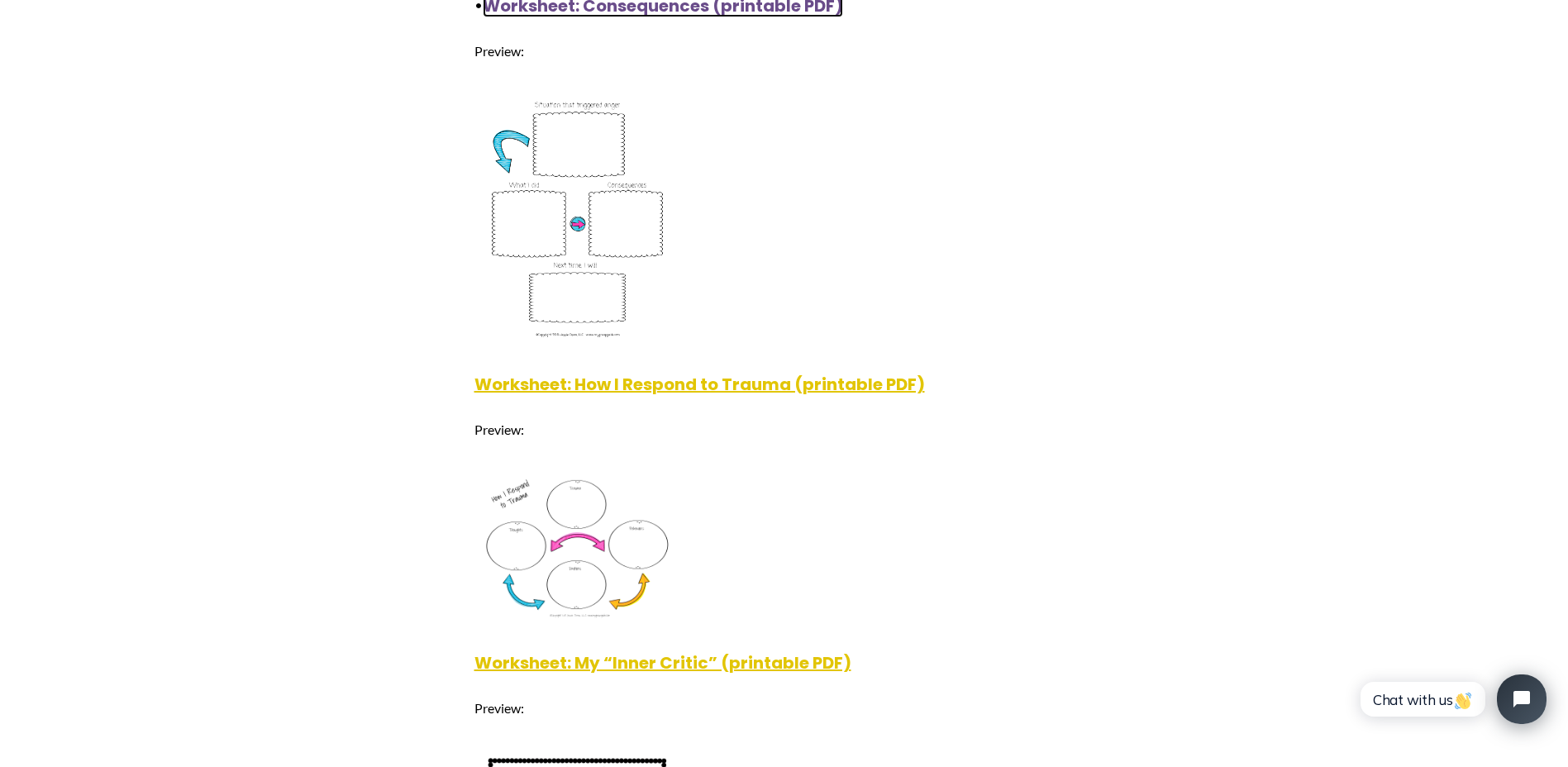 scroll, scrollTop: 917, scrollLeft: 0, axis: vertical 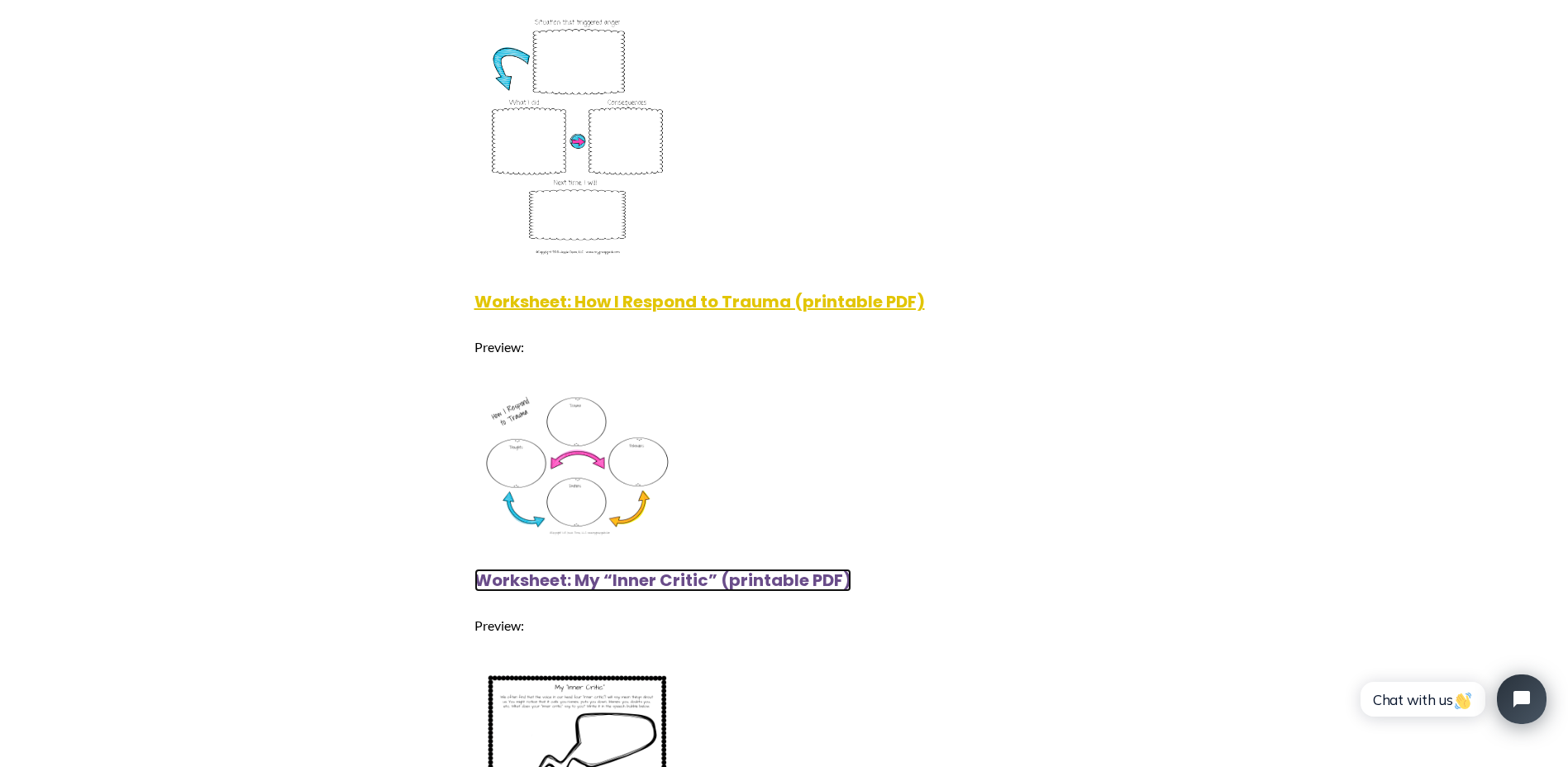 click on "Worksheet: My “Inner Critic” (printable PDF)" at bounding box center (663, 580) 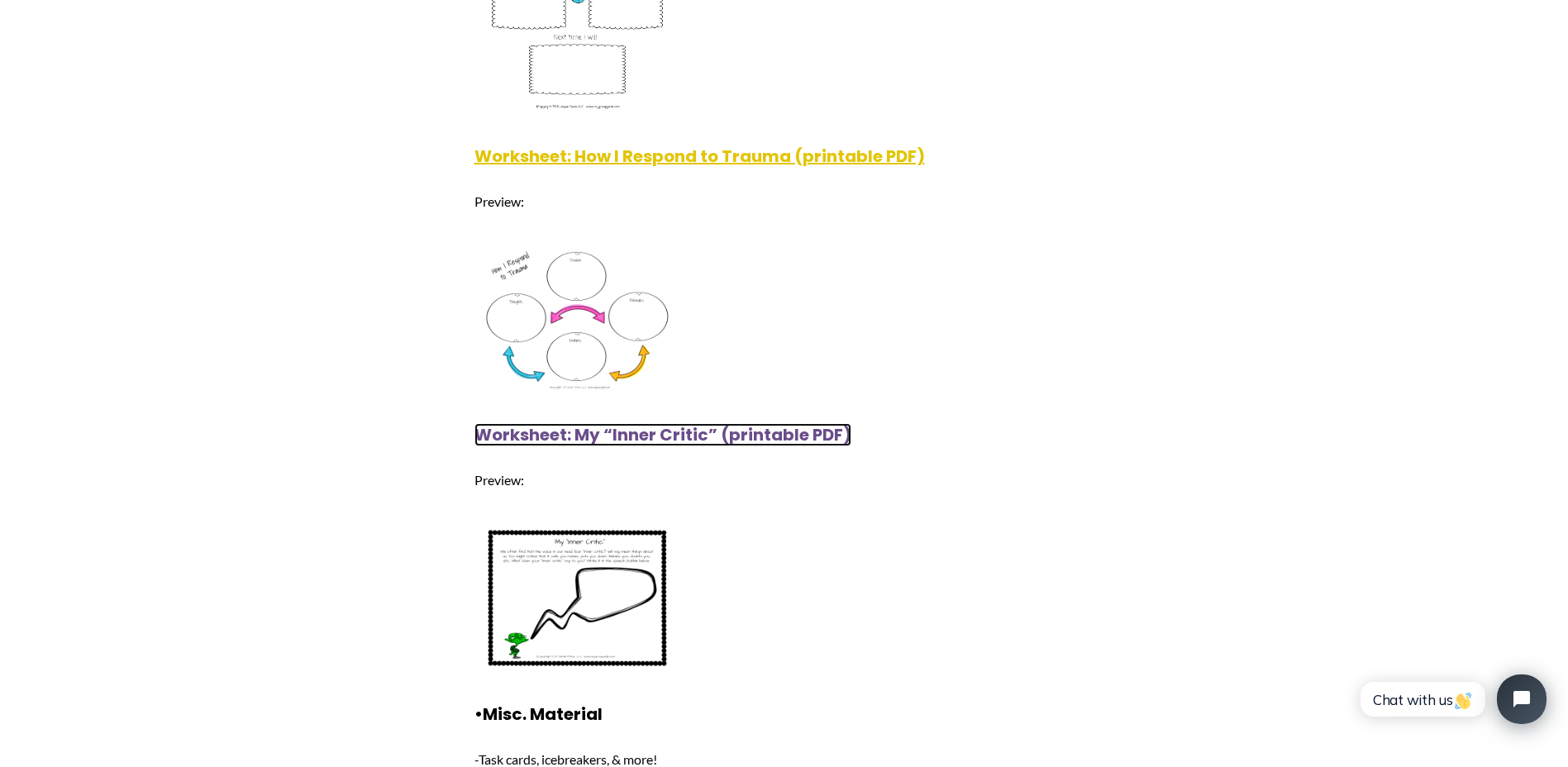 scroll, scrollTop: 1496, scrollLeft: 0, axis: vertical 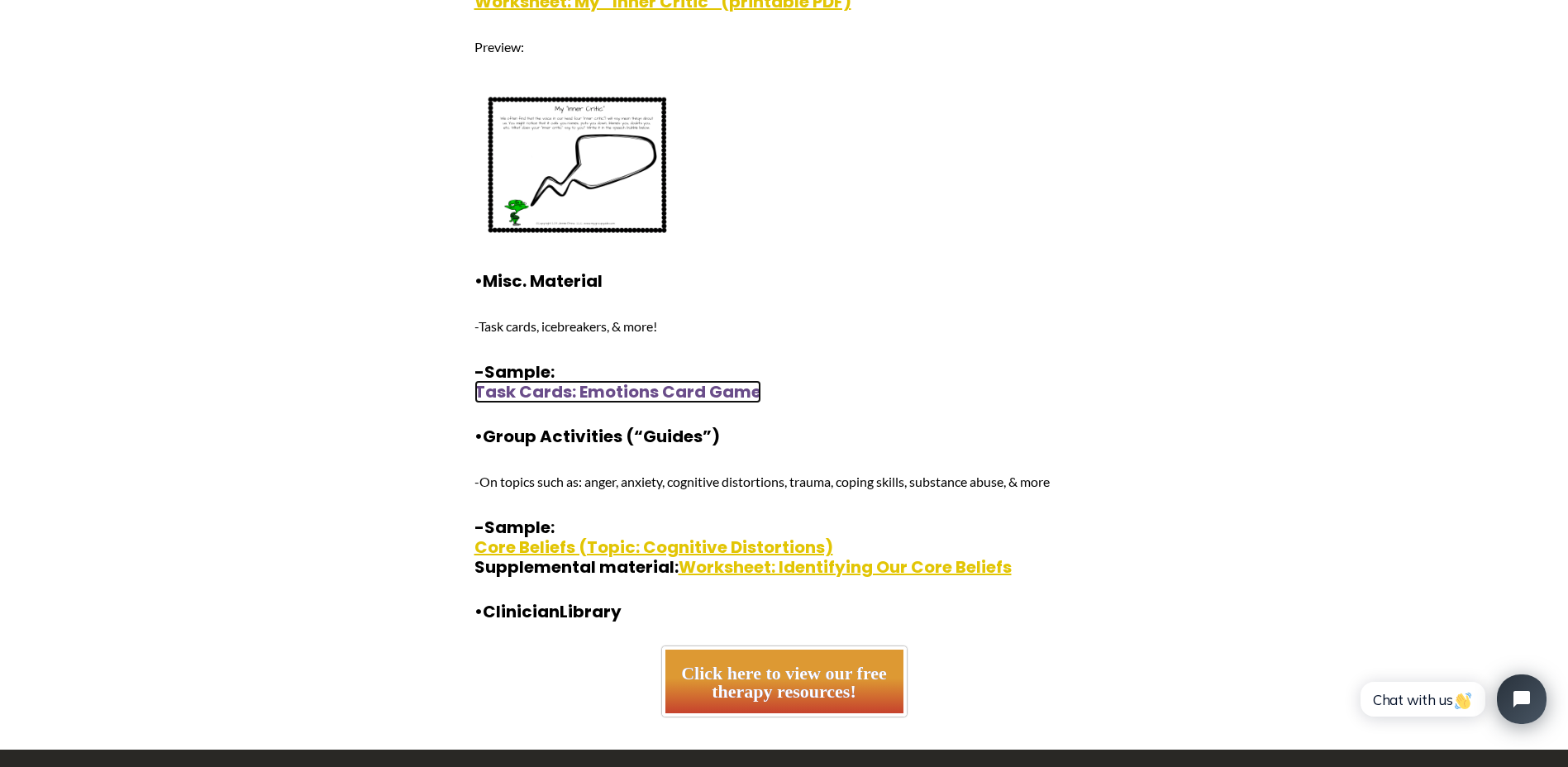 click on "Task Cards: Emotions Card Game" at bounding box center (617, 392) 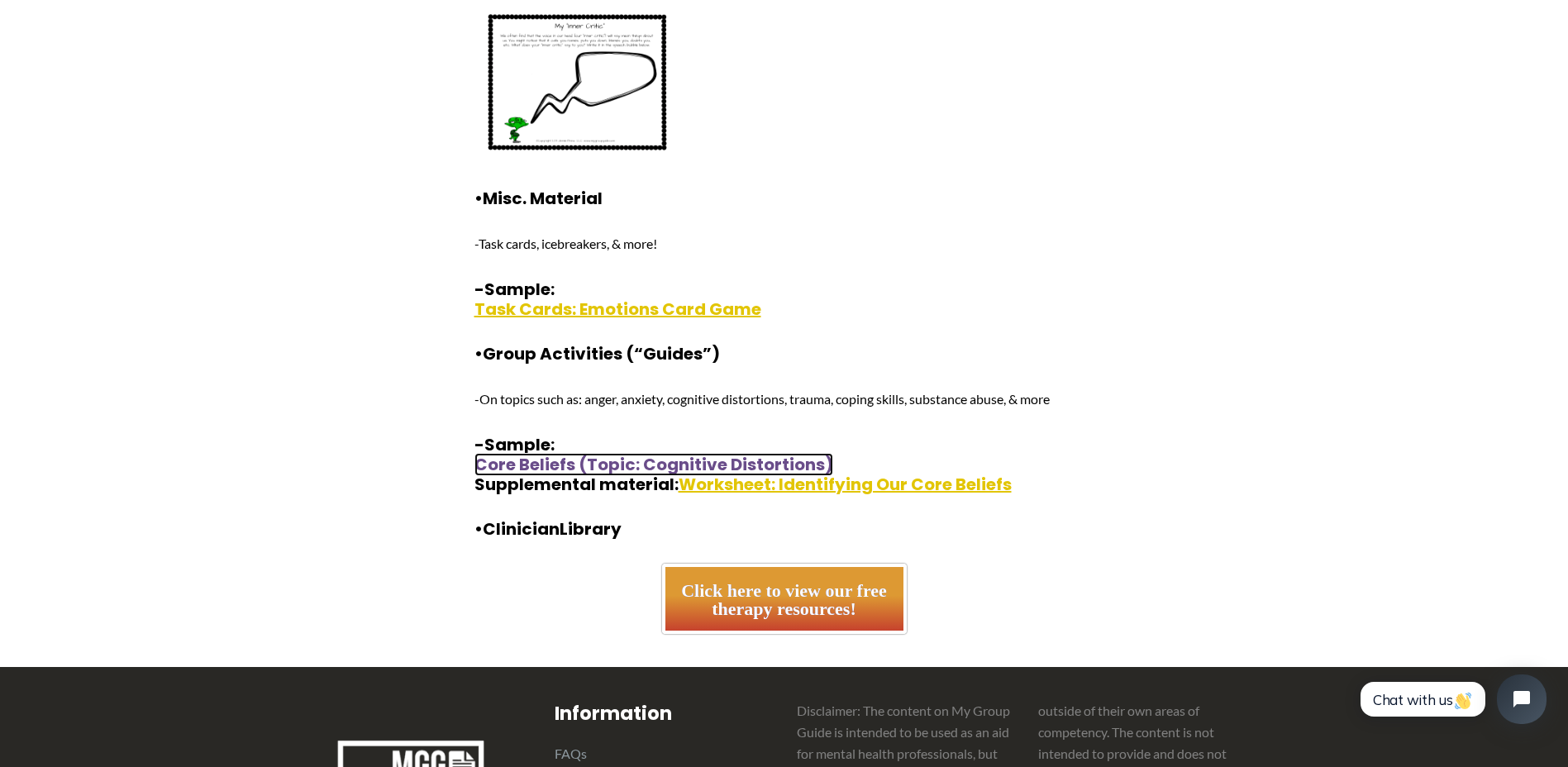 click on "Core Beliefs (Topic: Cognitive Distortions)" at bounding box center (654, 464) 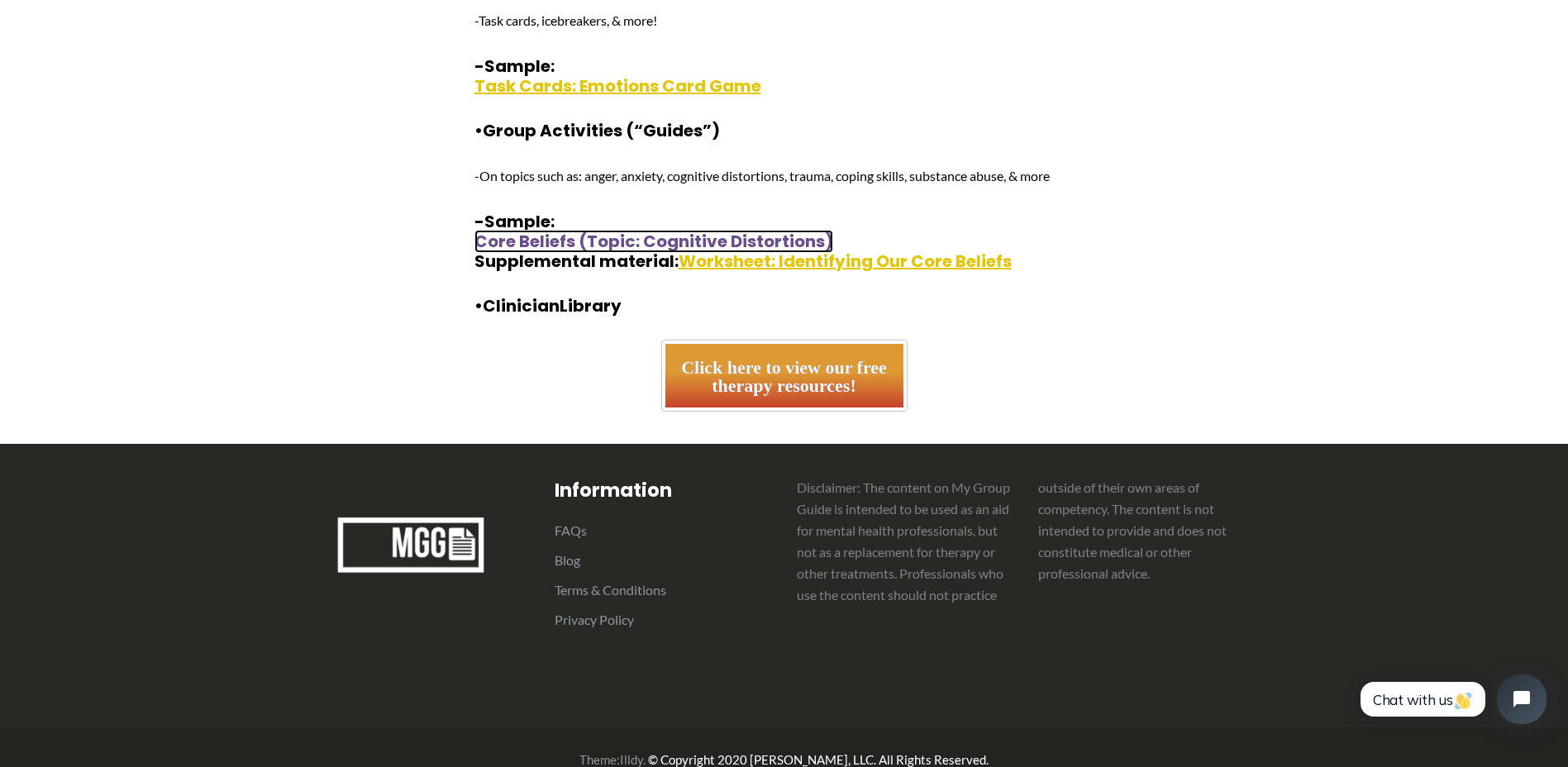 scroll, scrollTop: 1827, scrollLeft: 0, axis: vertical 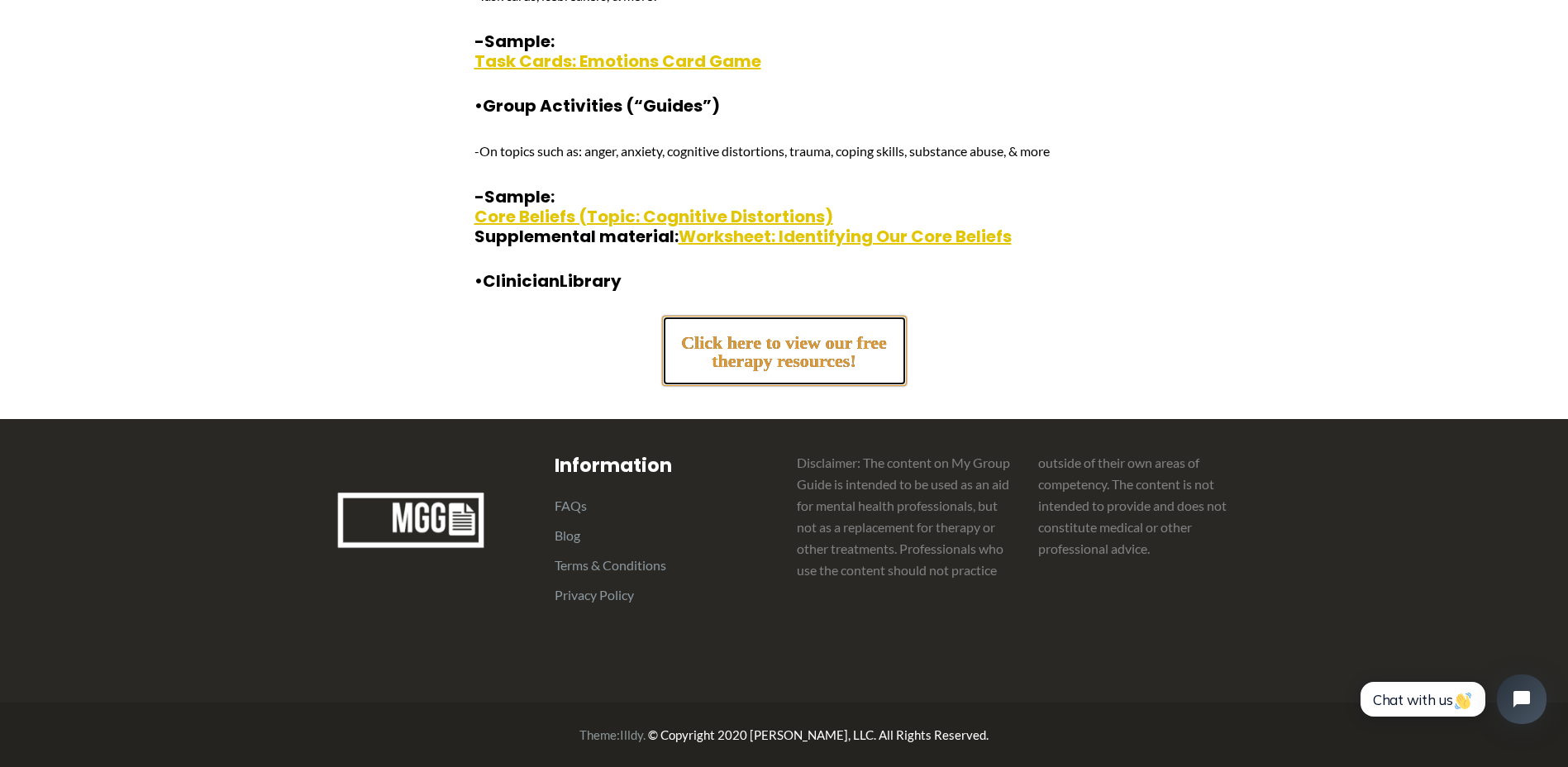 click on "Click here to view our free therapy resources!" at bounding box center (784, 345) 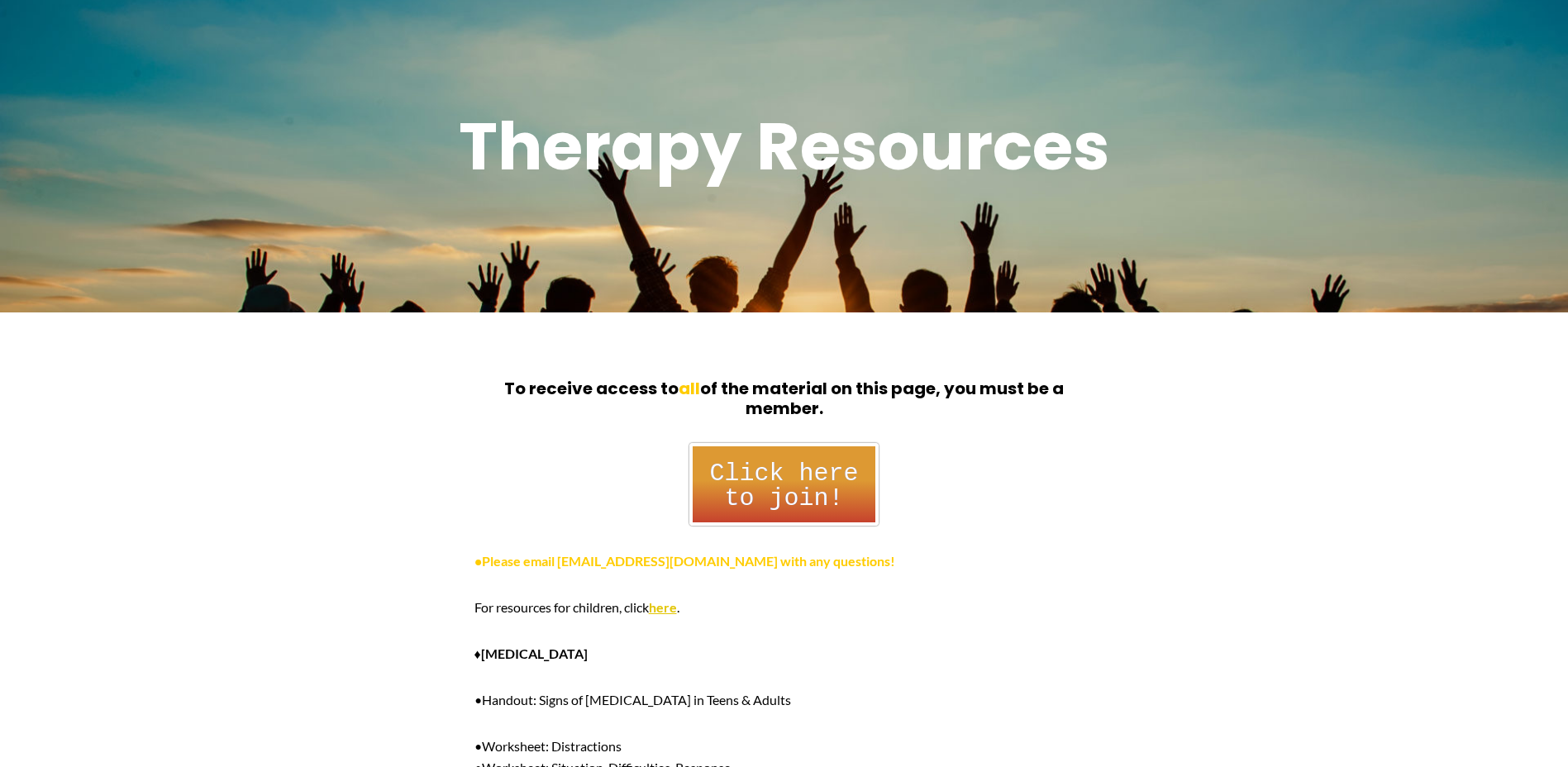 scroll, scrollTop: 165, scrollLeft: 0, axis: vertical 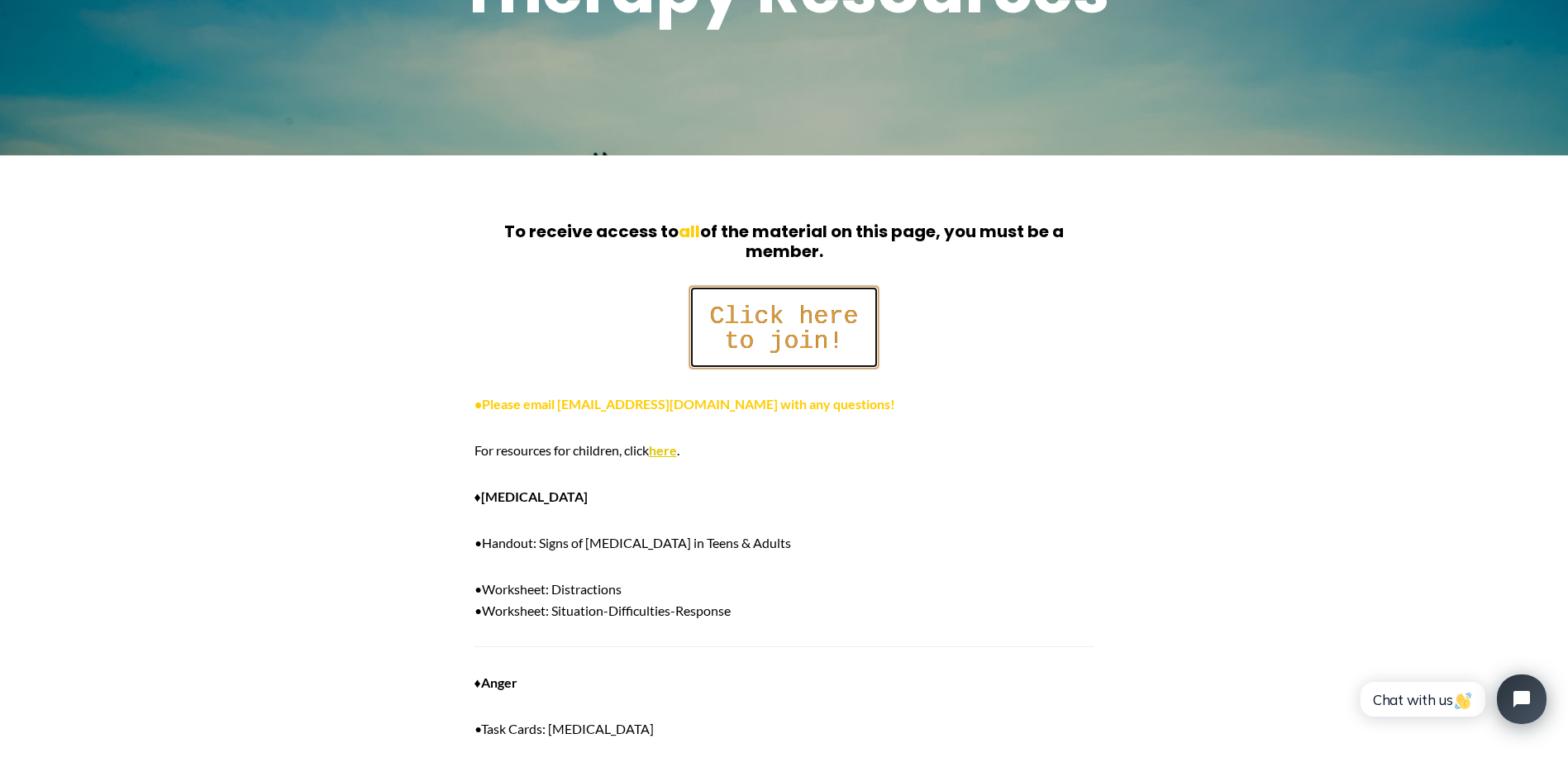 click on "Click here to join!" at bounding box center (784, 322) 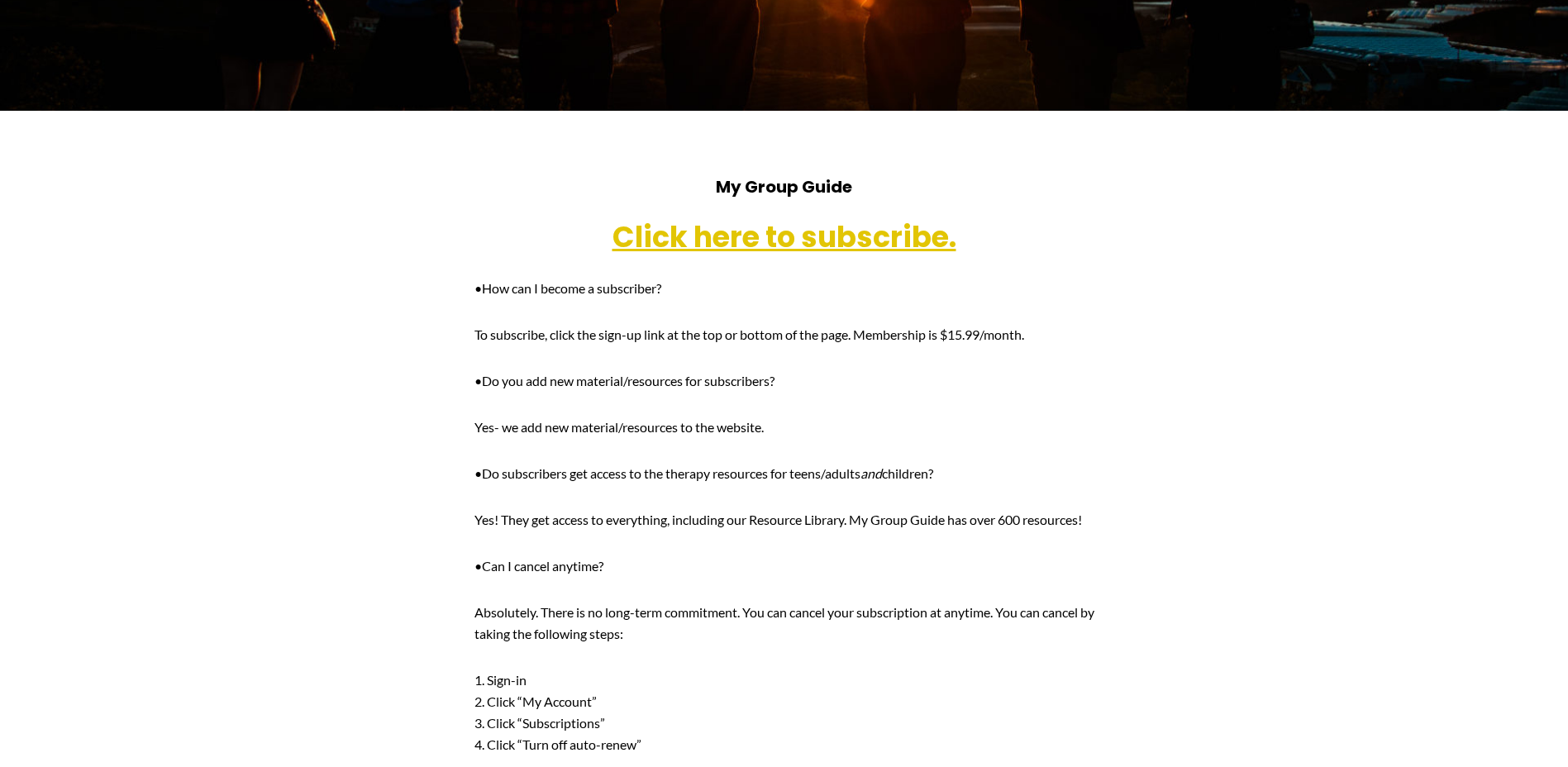 scroll, scrollTop: 331, scrollLeft: 0, axis: vertical 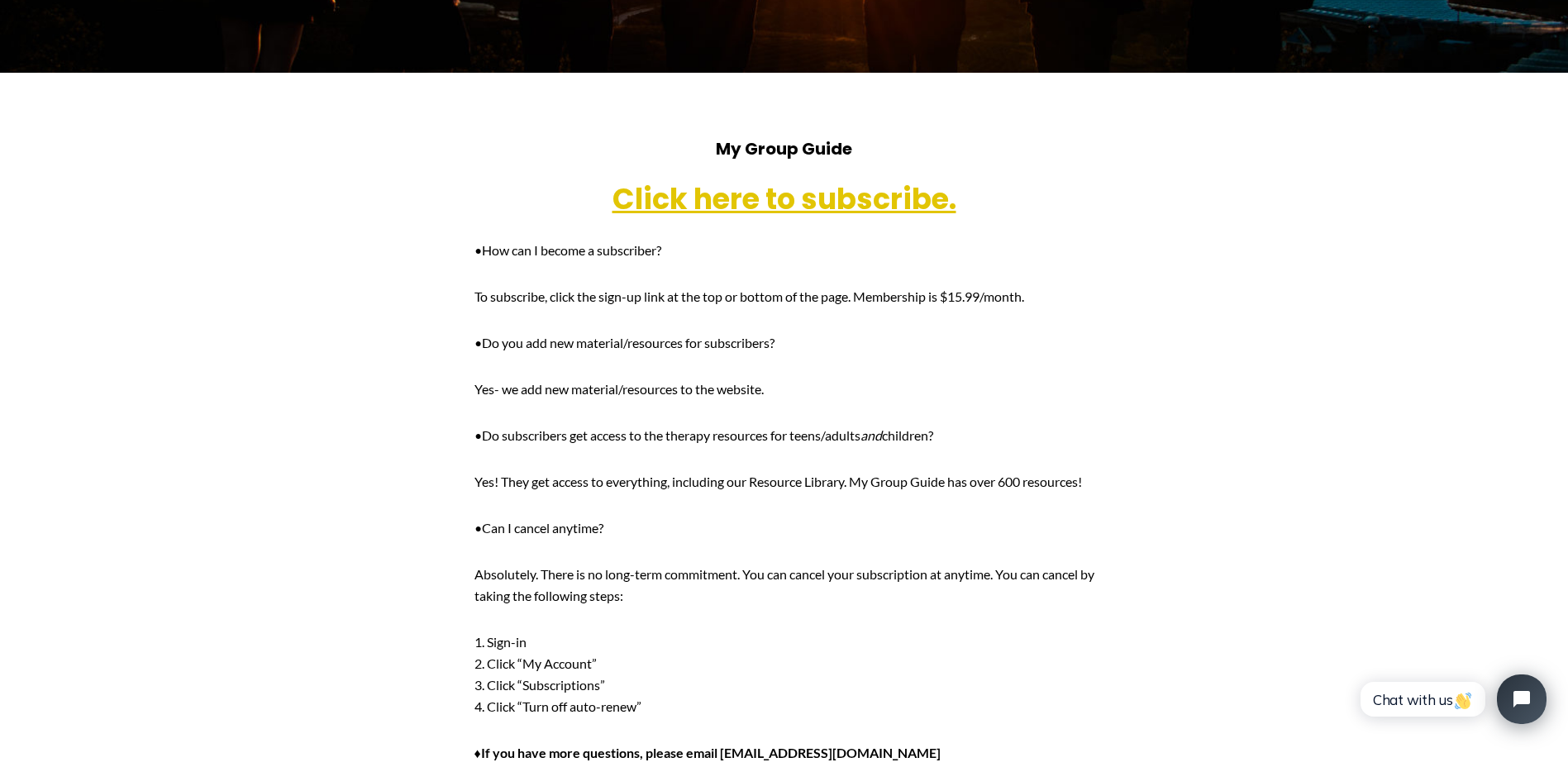 click on "Home
Sign In
Learn More
Freebies!
Therapy Resources
Sign Up!
Home
Sign In
Learn More
Freebies!
Therapy Resources
Sign Up!
Membership Information
My Group Guide
Click here to subscribe.
•How can I become a subscriber?
To subscribe, click the sign-up link at the top or bottom of the page. Membership is $15.99/month.
•Do you add new material/resources for subscribers?
Yes- we add new material/resources to the website.
•Do subscribers get access to the therapy resources for teens/adults  and  children?
Yes! They get access to everything, including our Resource Library. My Group Guide has over 600 resources!
•Can I cancel anytime?
1. Sign-in
2. Click “My Account”
3. Click “Subscriptions”
4. Click “Turn off auto-renew”" at bounding box center [784, 53] 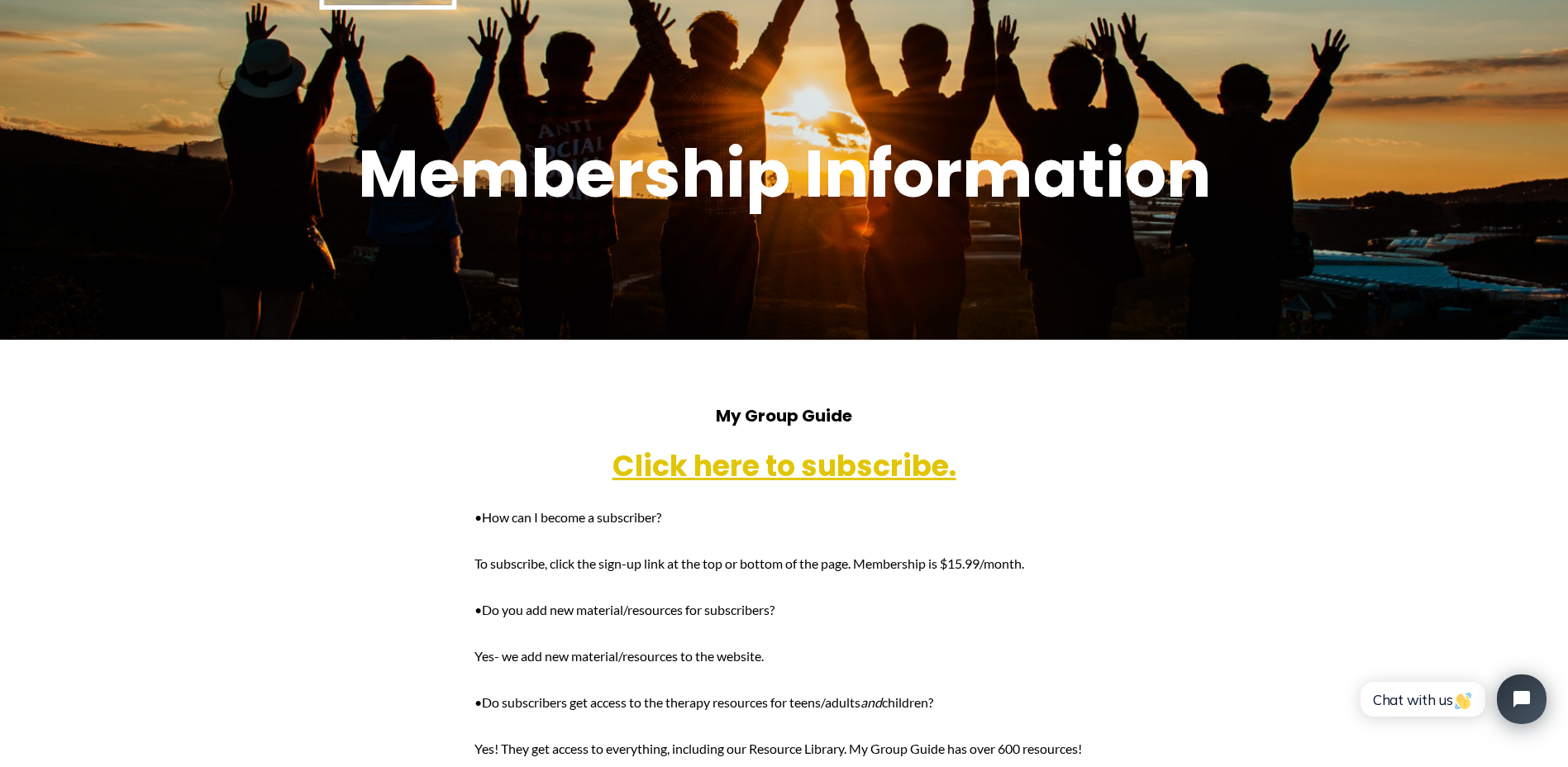 scroll, scrollTop: 0, scrollLeft: 0, axis: both 